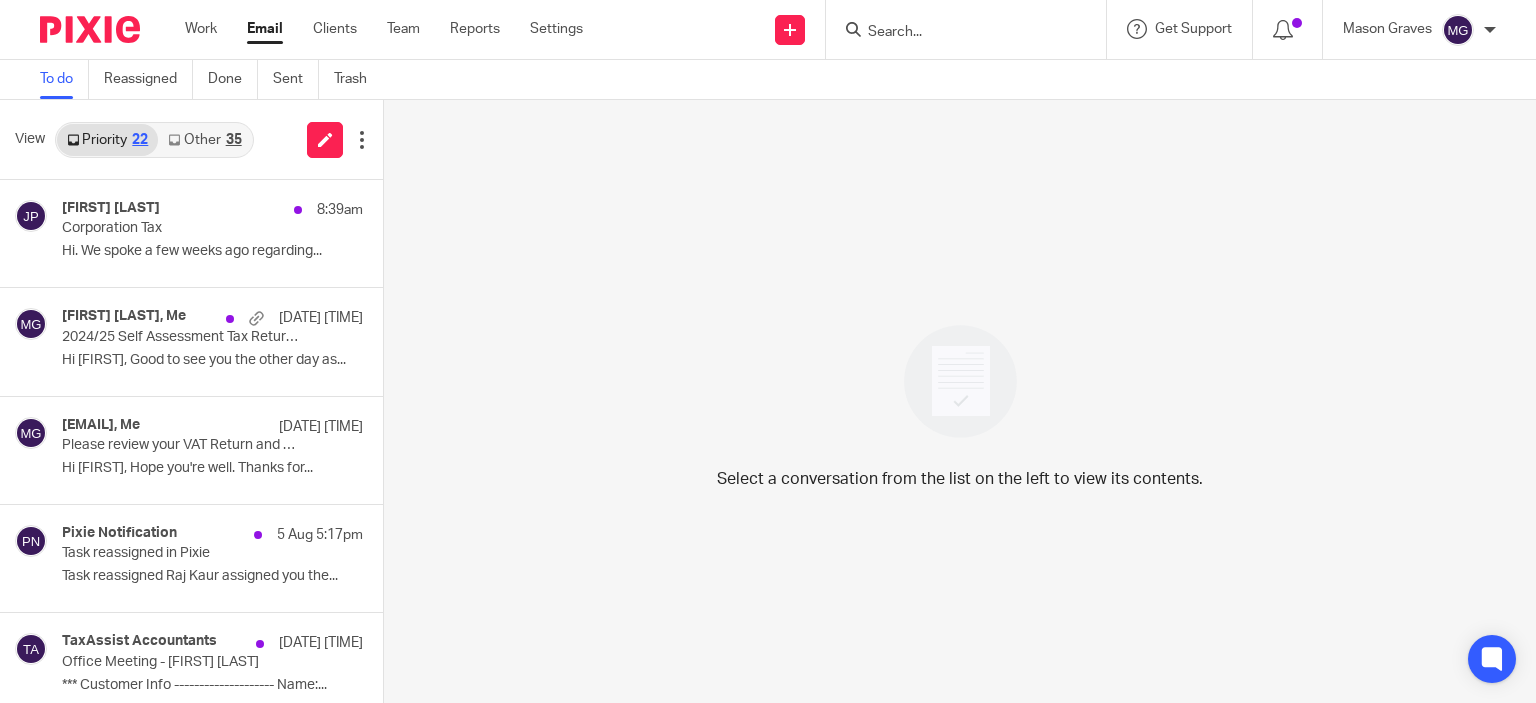 scroll, scrollTop: 0, scrollLeft: 0, axis: both 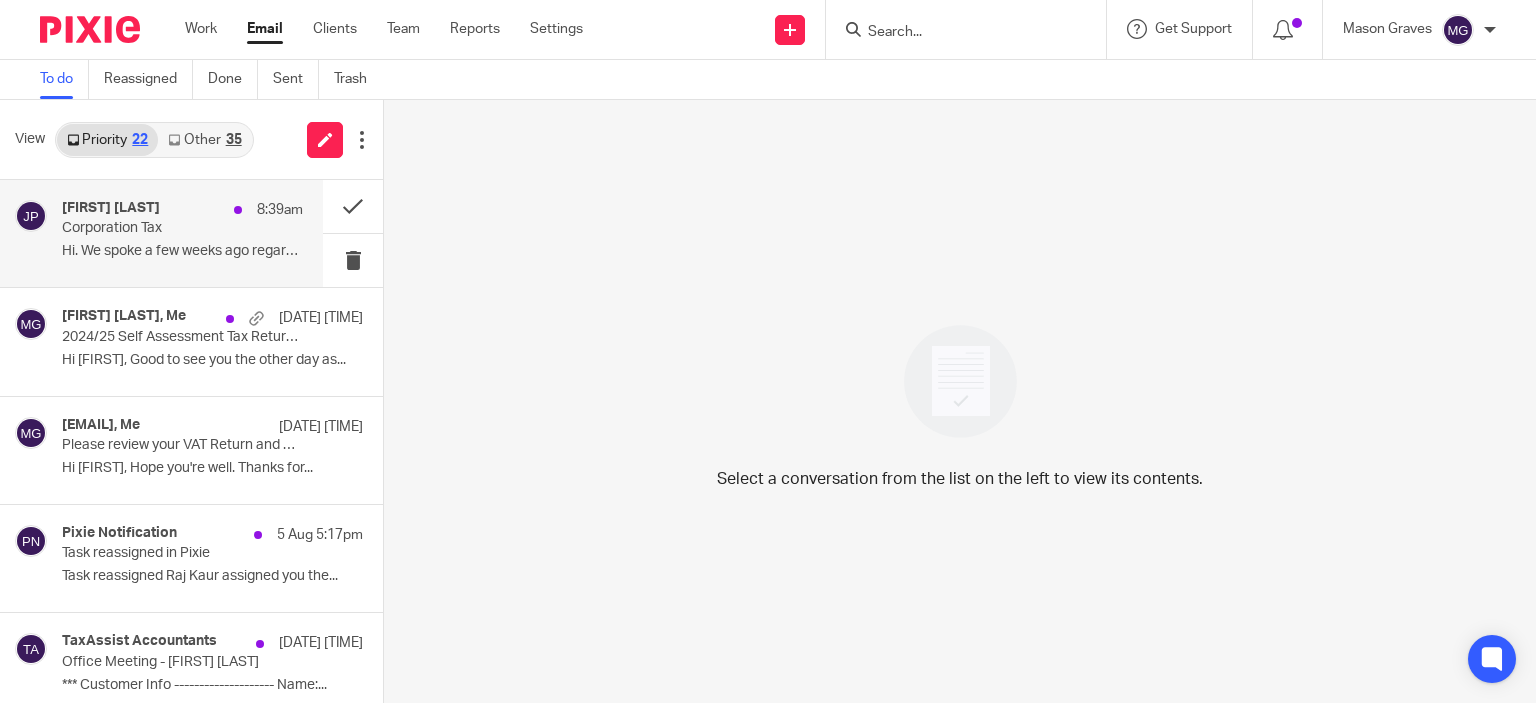 click on "Hi.
We spoke a few weeks ago regarding..." at bounding box center [182, 251] 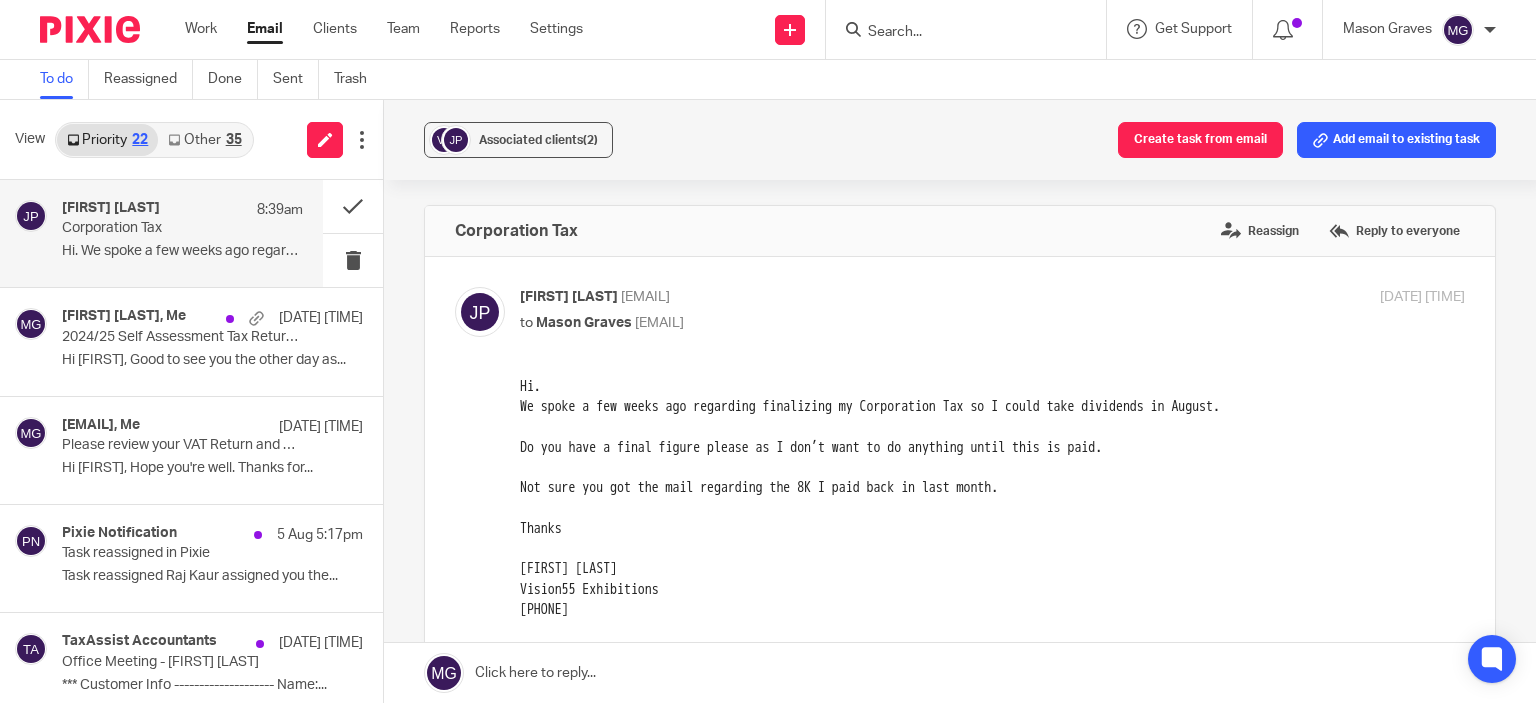 scroll, scrollTop: 0, scrollLeft: 0, axis: both 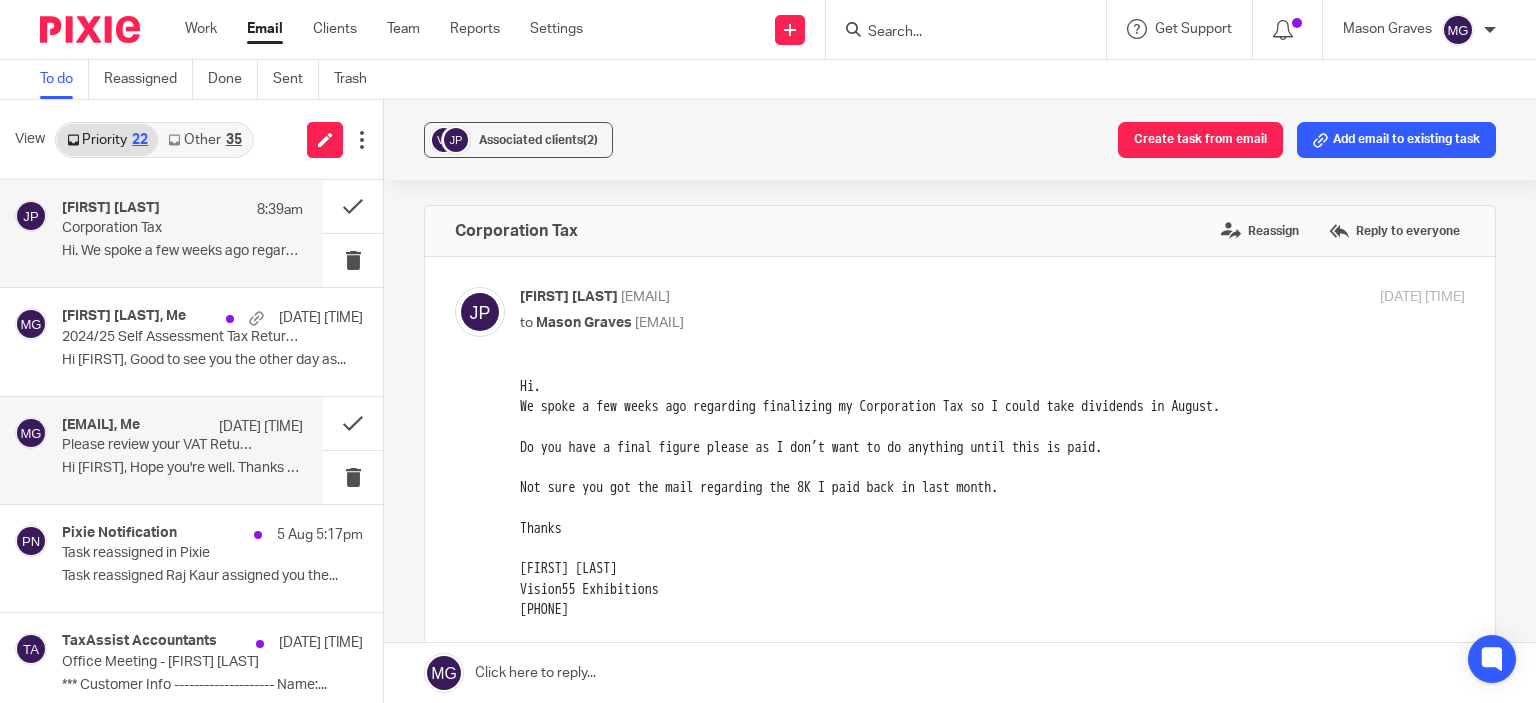 click on "contact@tsdgroup.co.uk, Me
5 Aug 6:41pm" at bounding box center [182, 427] 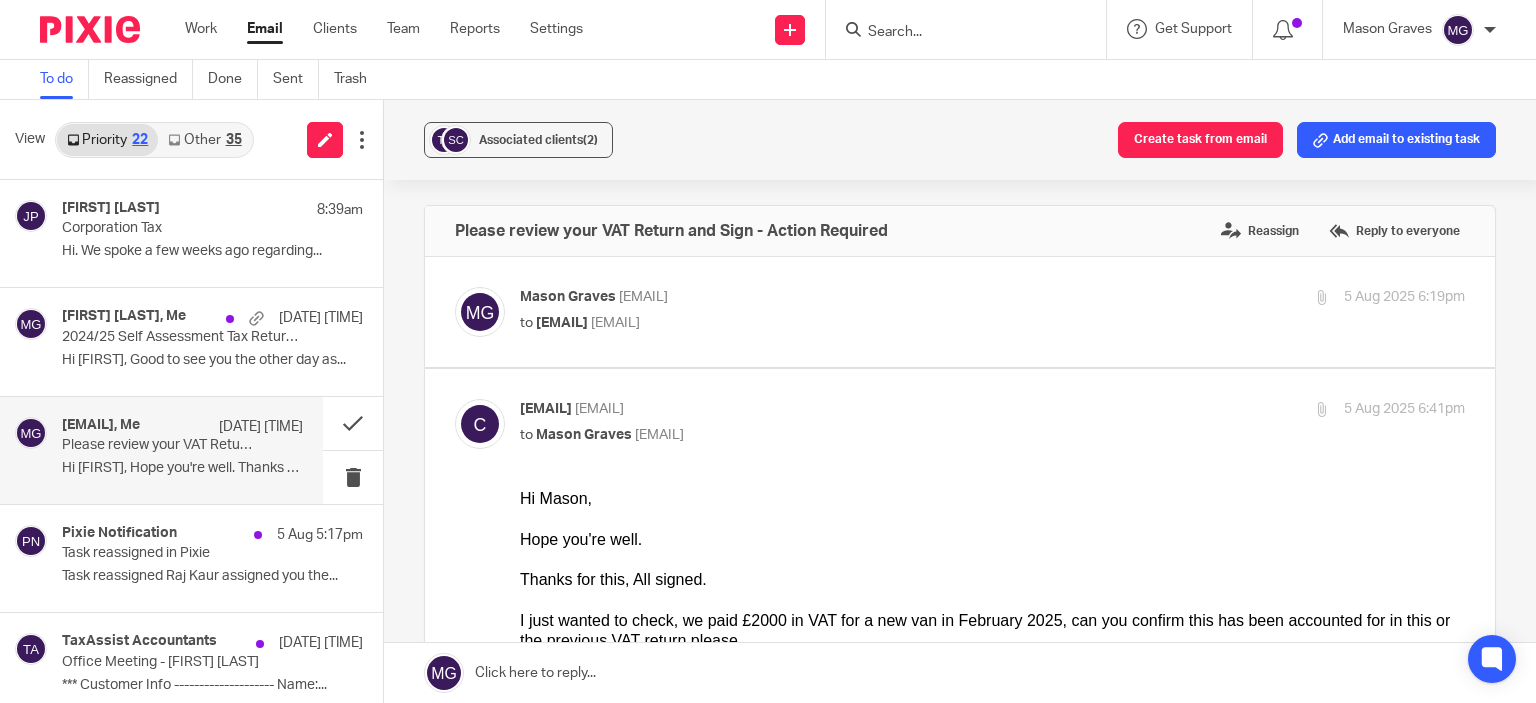 scroll, scrollTop: 0, scrollLeft: 0, axis: both 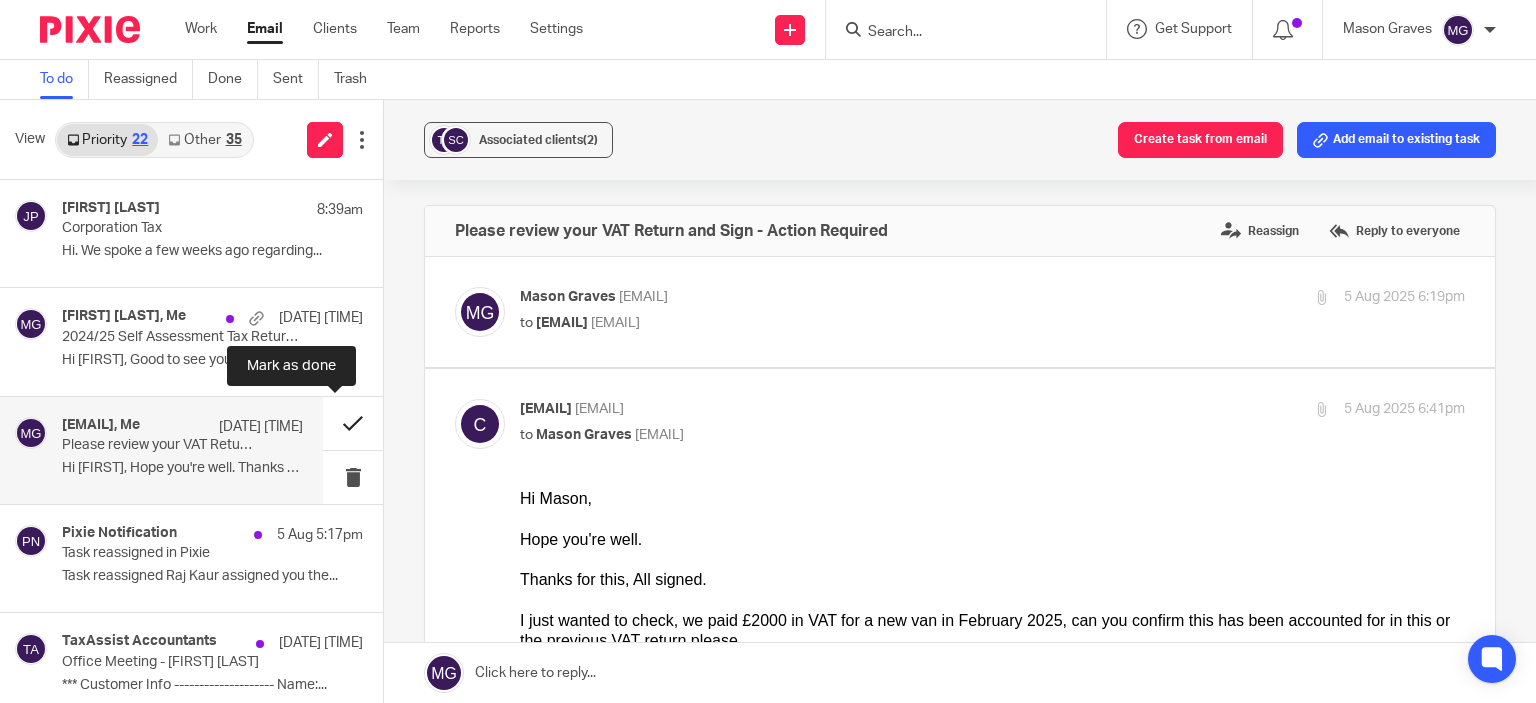 click at bounding box center (353, 423) 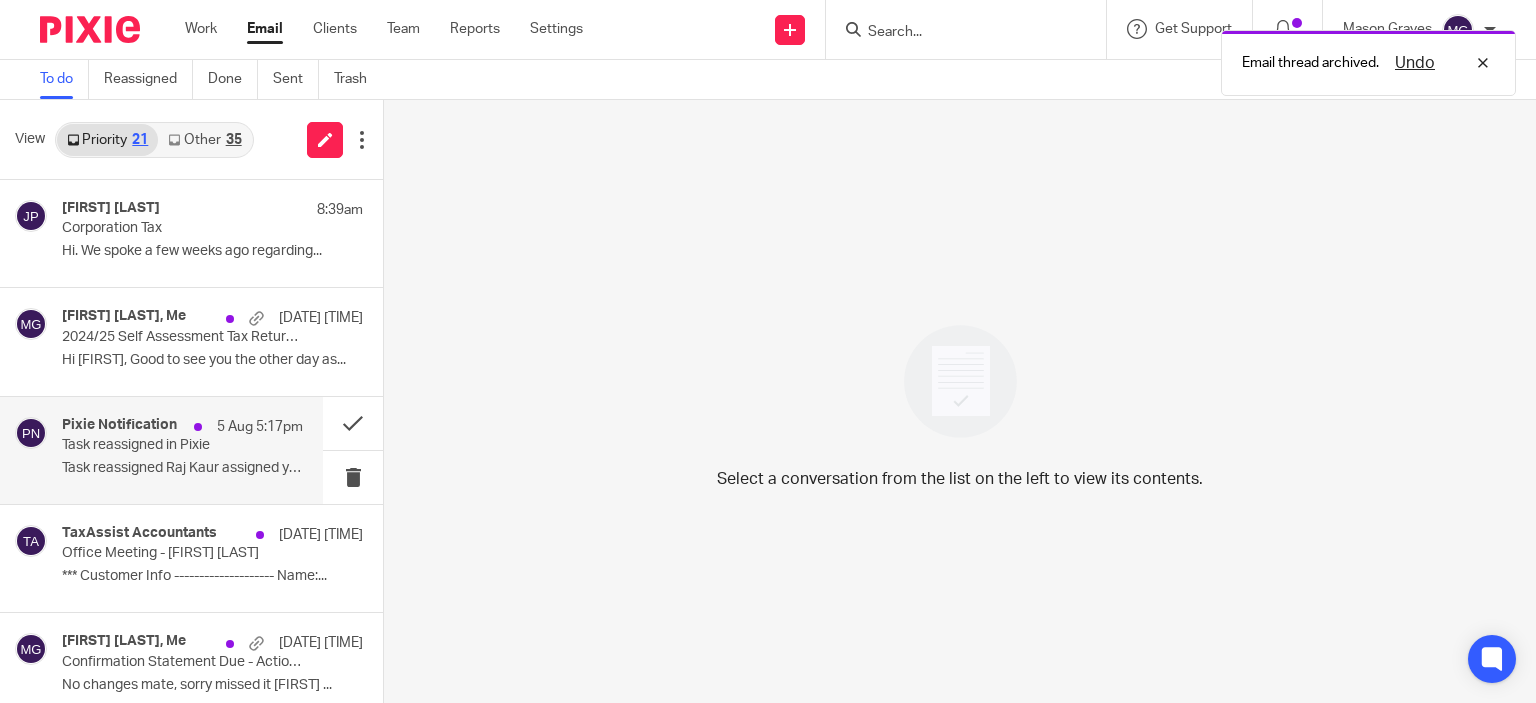 click on "Task reassigned in Pixie" at bounding box center [158, 445] 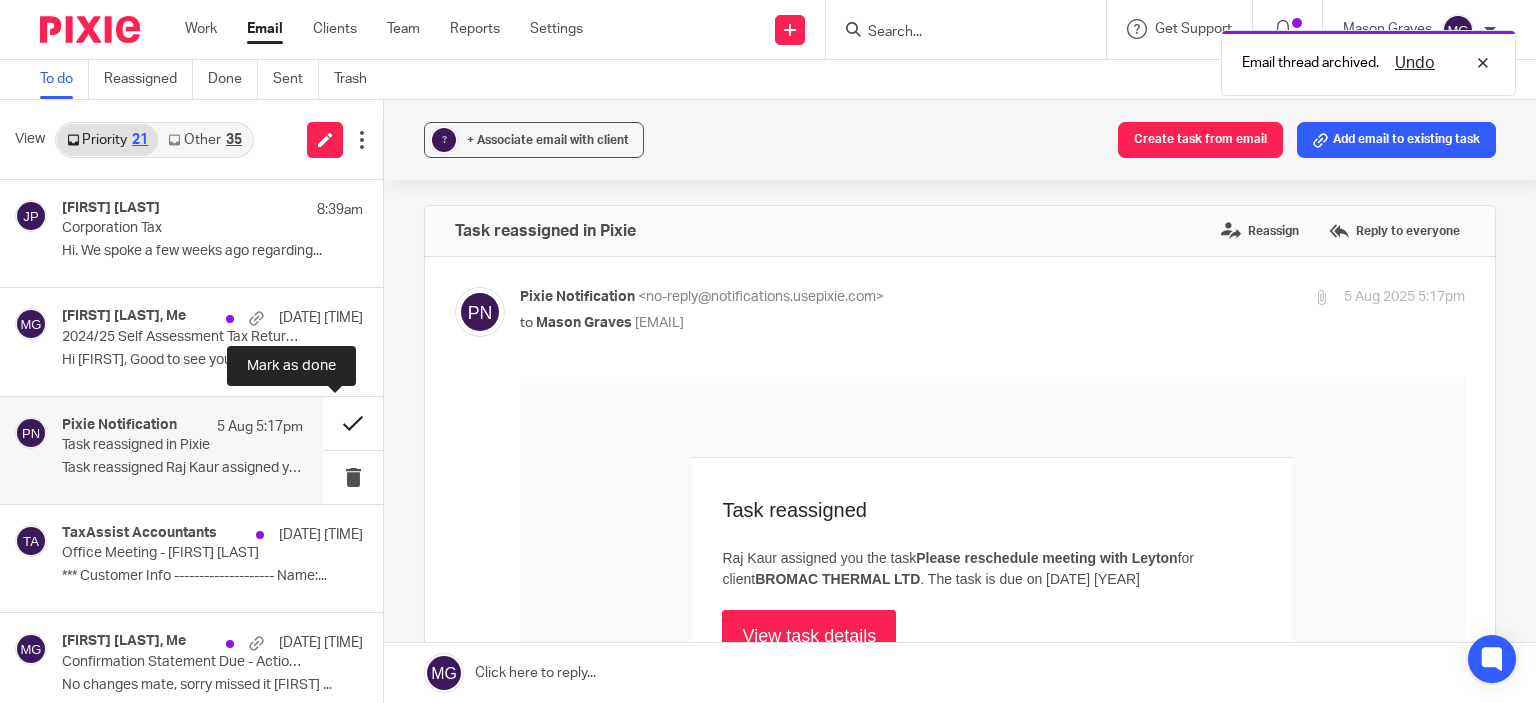 scroll, scrollTop: 0, scrollLeft: 0, axis: both 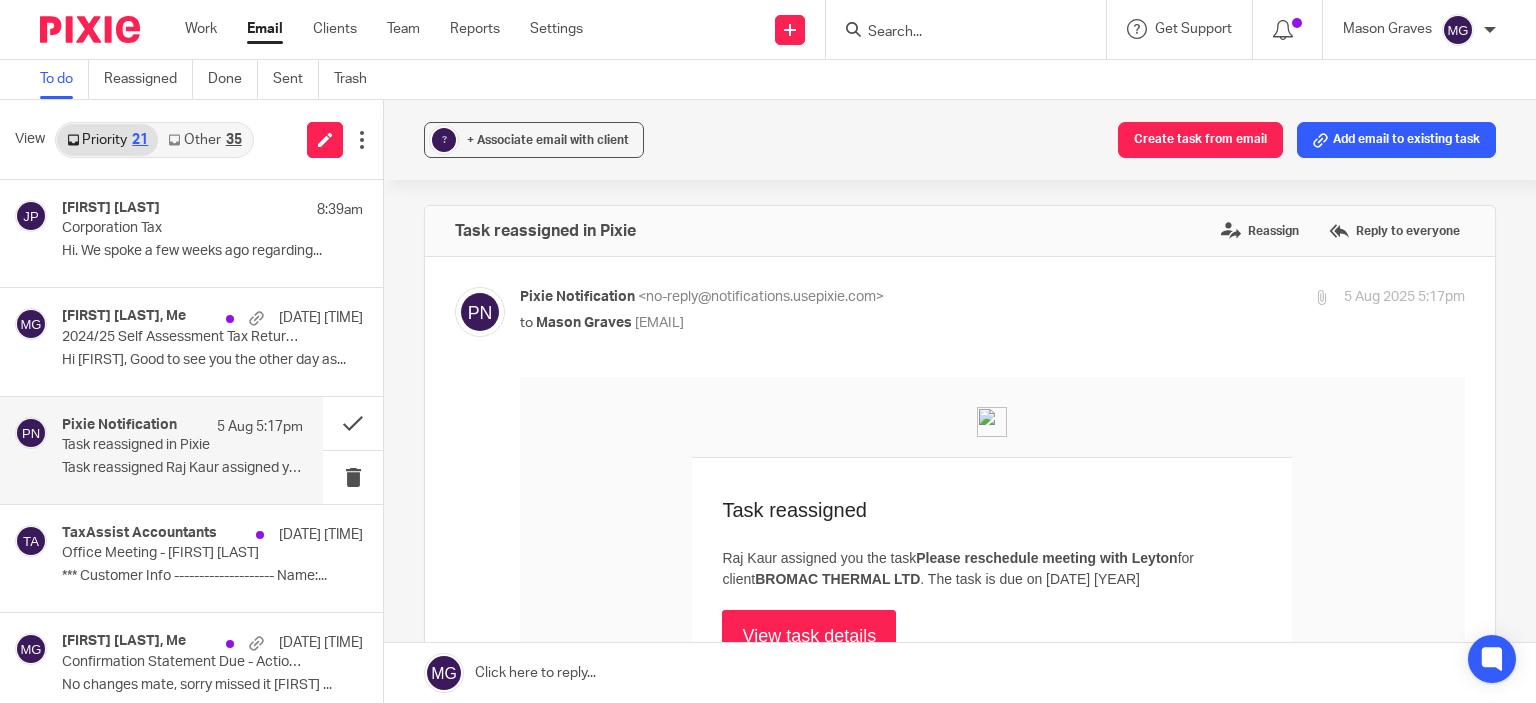 click on "Priority
21
Other
35" at bounding box center [154, 140] 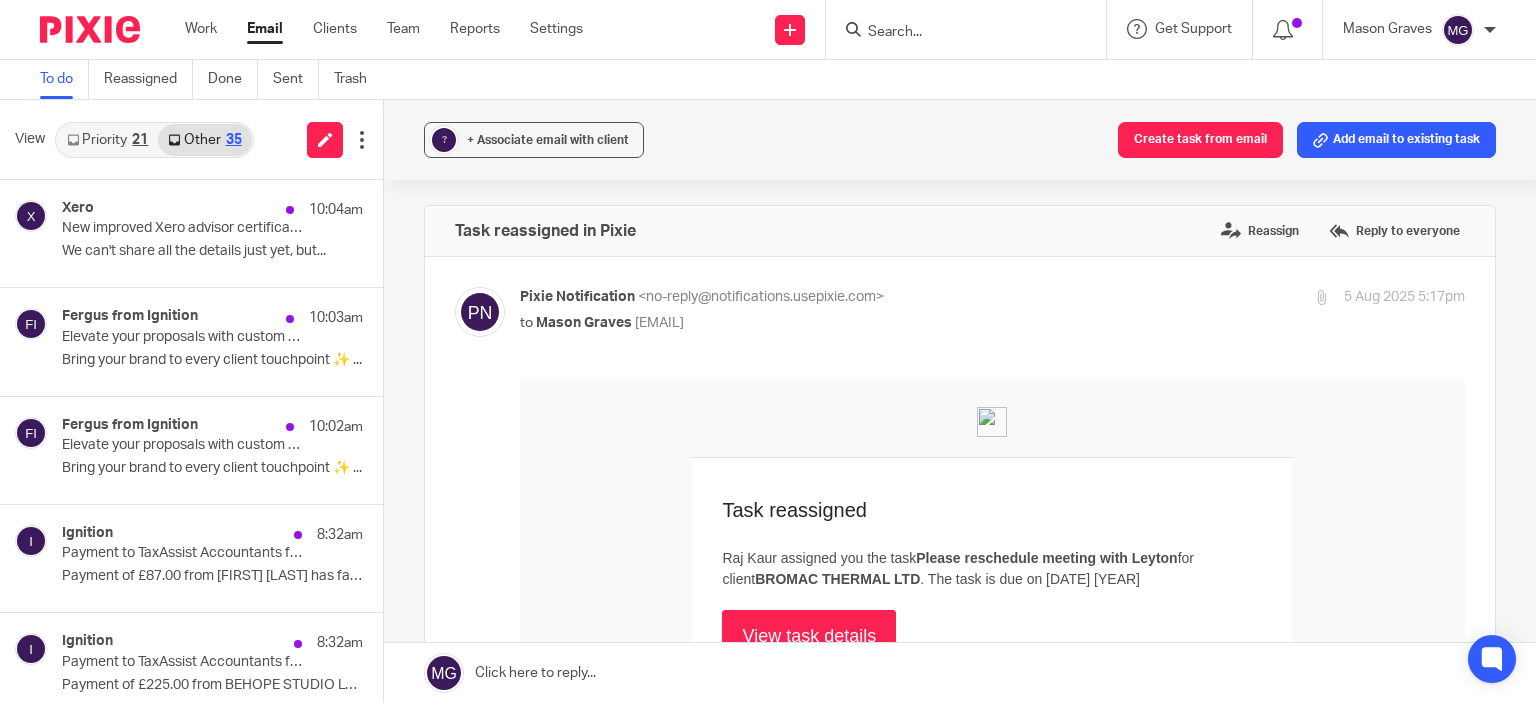 click on "Priority
21" at bounding box center (107, 140) 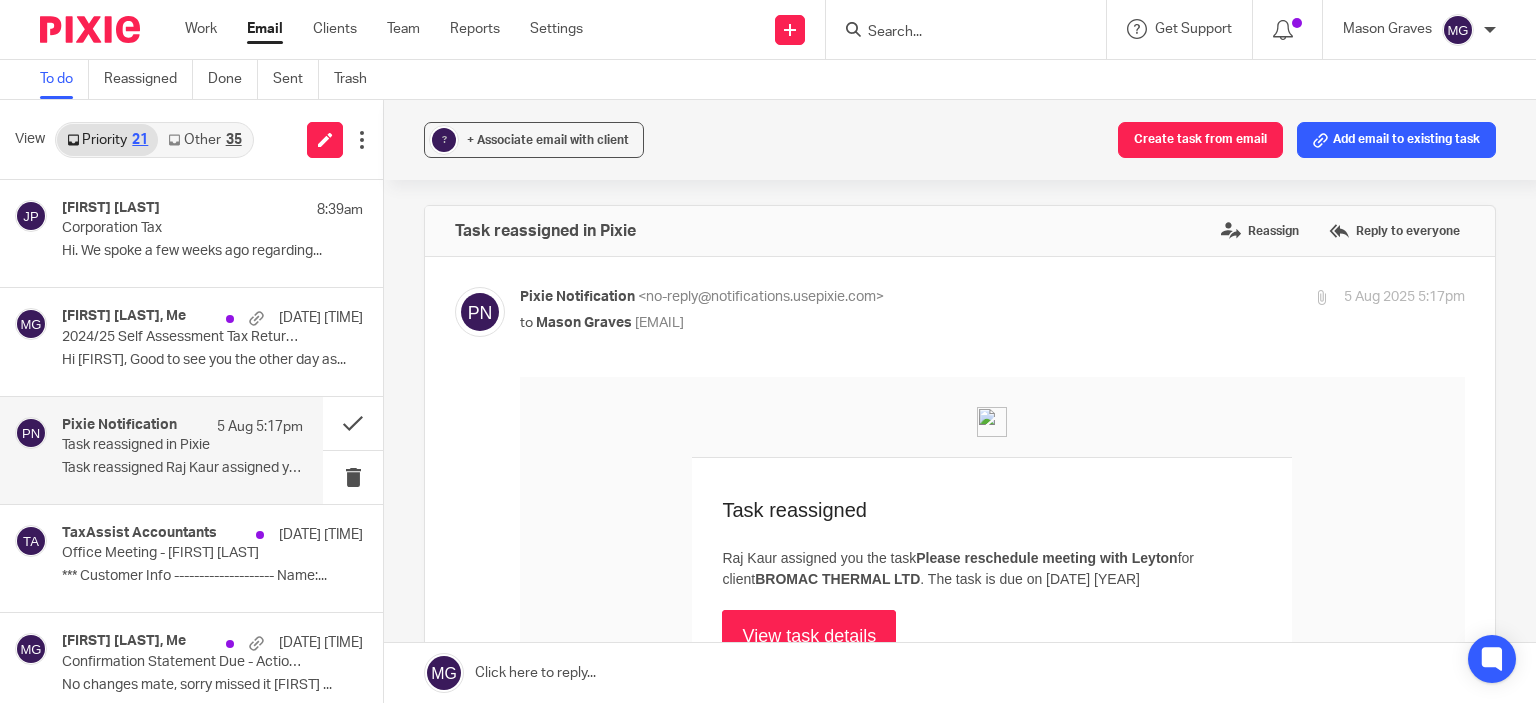 click at bounding box center (956, 33) 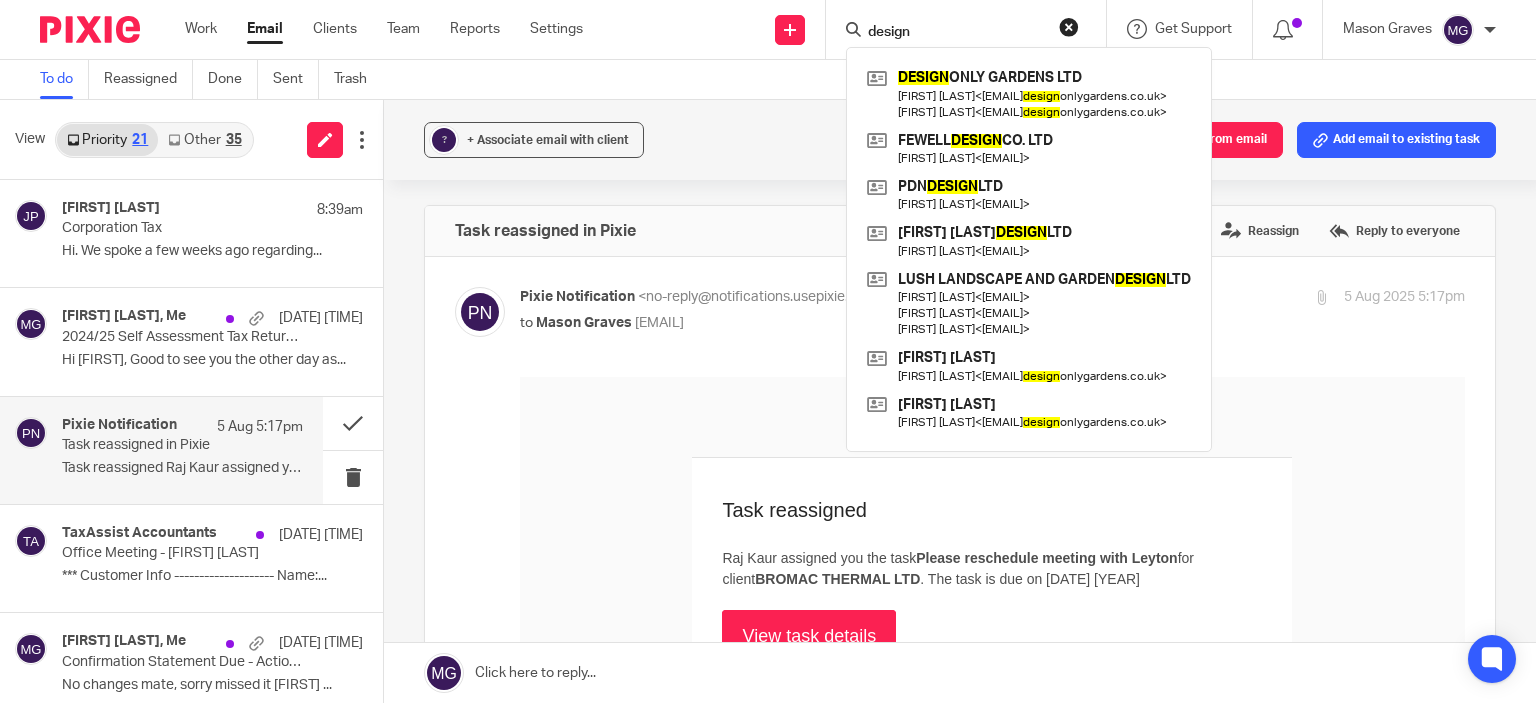 drag, startPoint x: 917, startPoint y: 35, endPoint x: 828, endPoint y: 28, distance: 89.27486 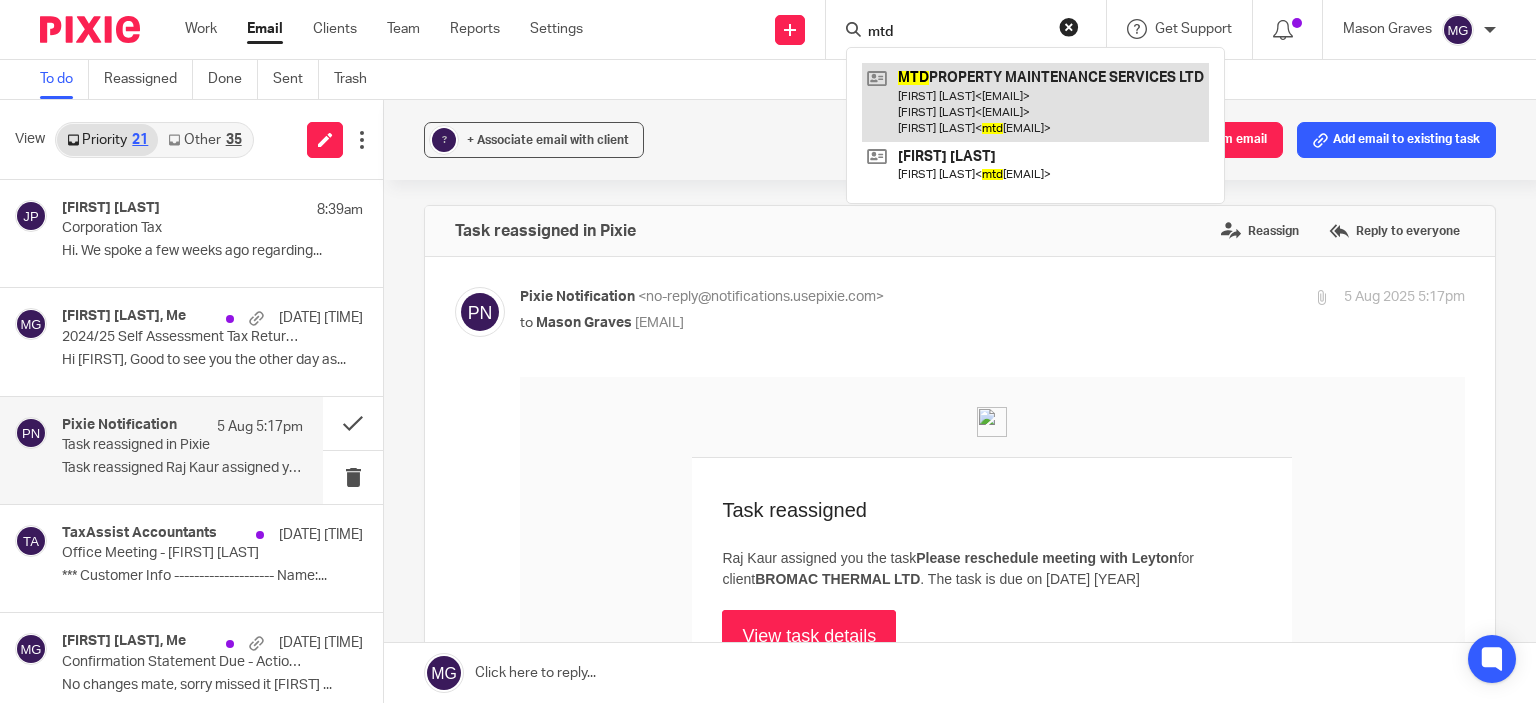 type on "mtd" 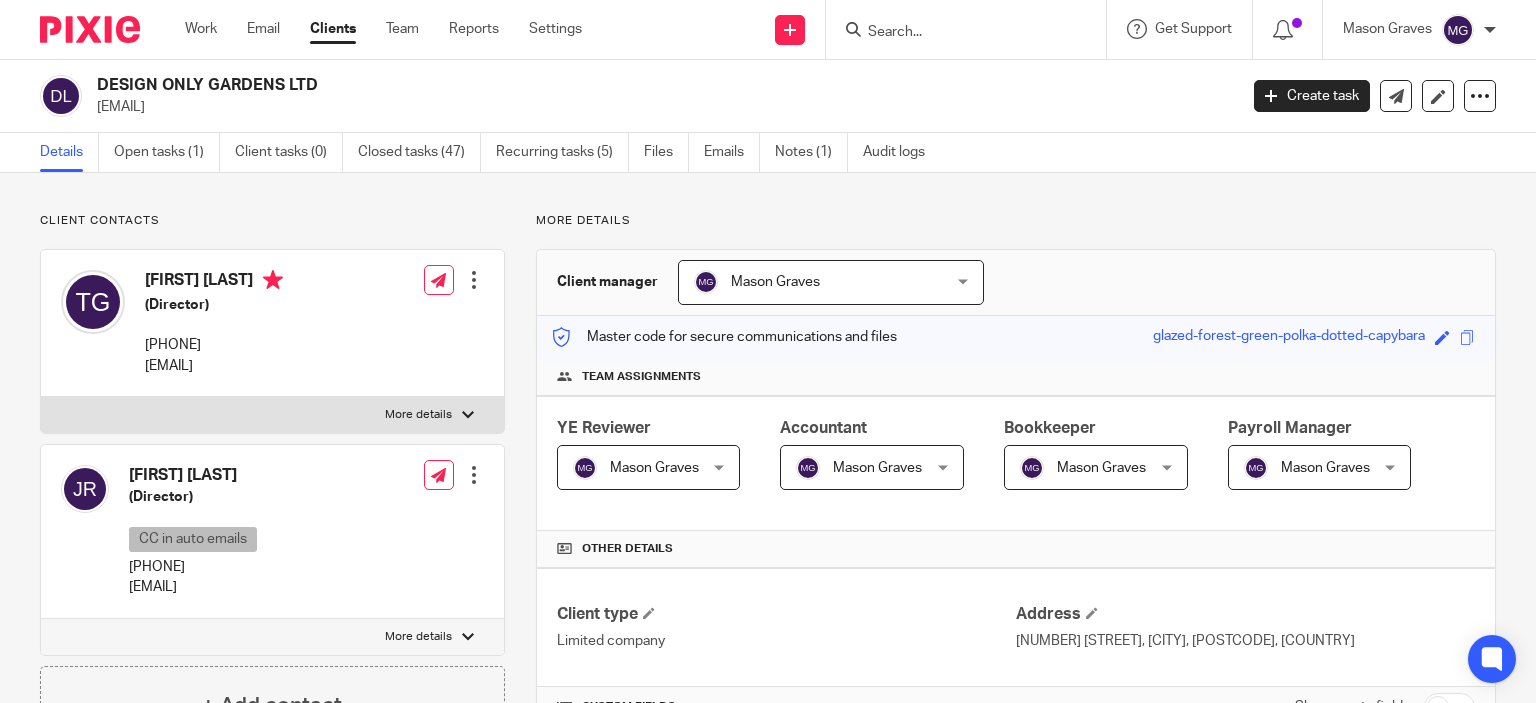 scroll, scrollTop: 0, scrollLeft: 0, axis: both 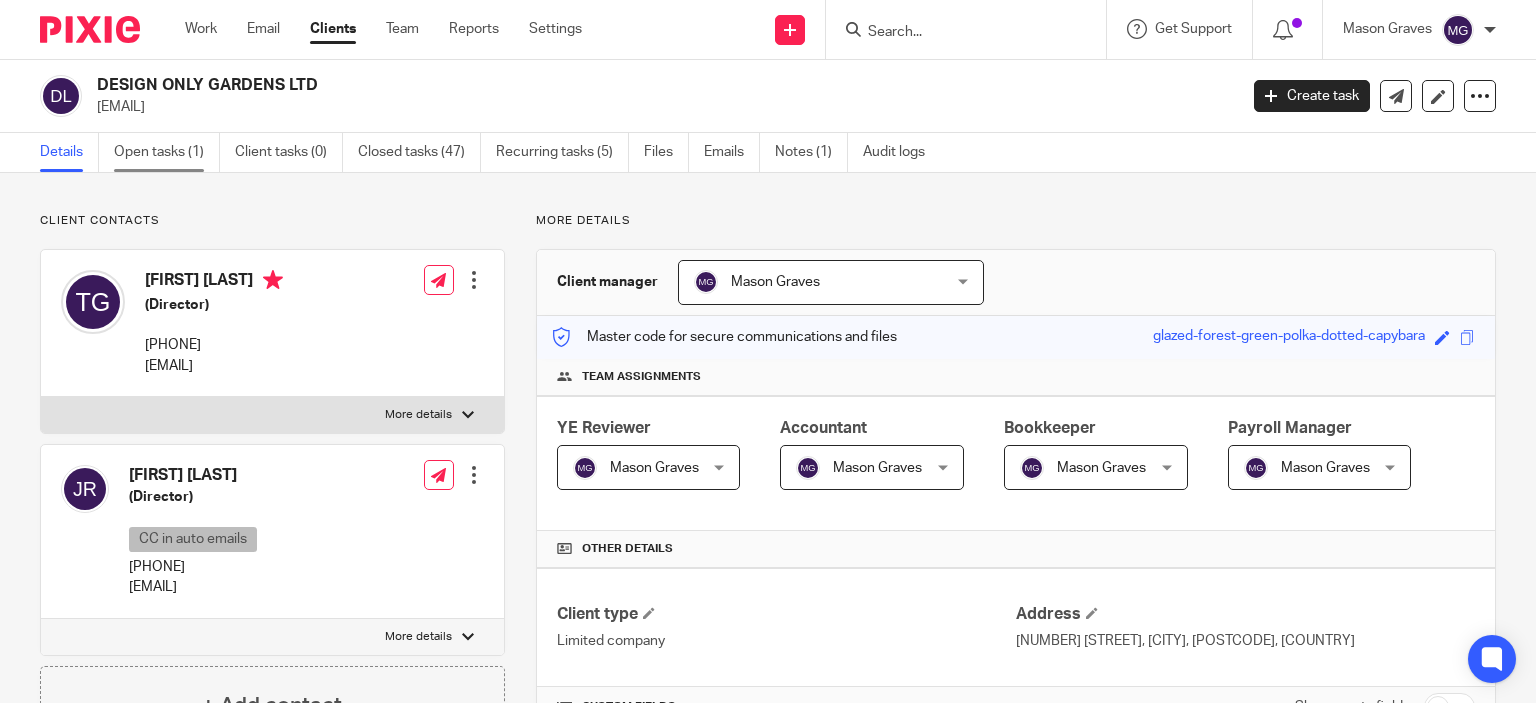 click on "Open tasks (1)" at bounding box center [167, 152] 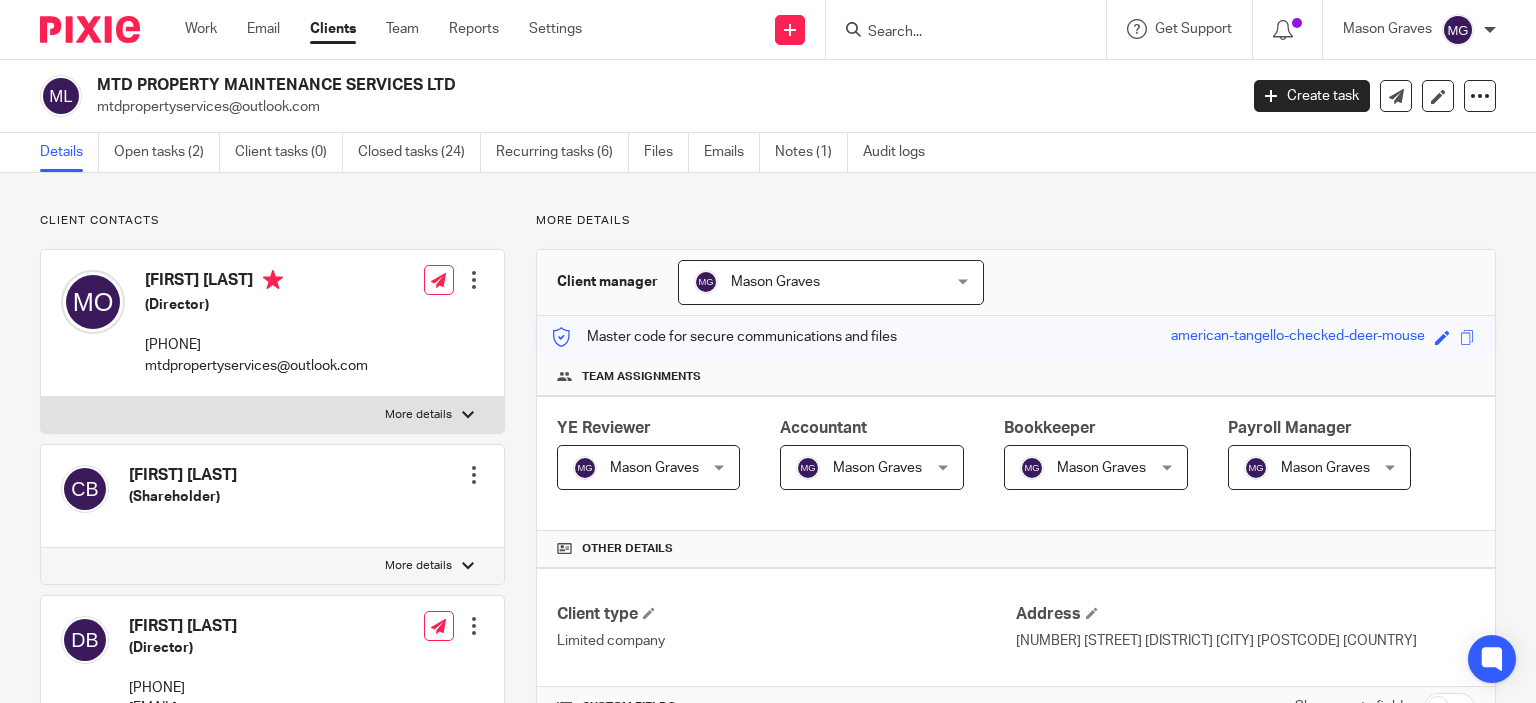 scroll, scrollTop: 0, scrollLeft: 0, axis: both 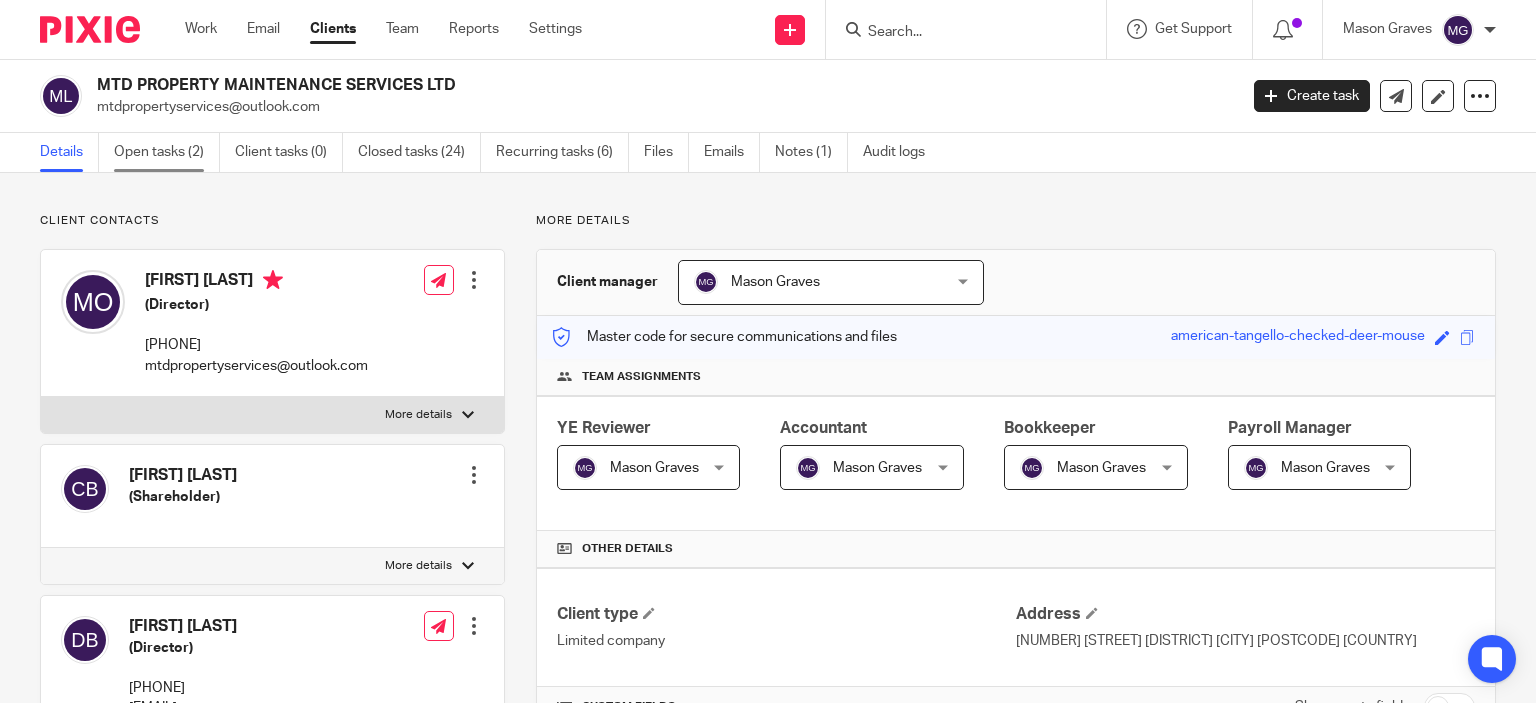 click on "Open tasks (2)" at bounding box center [167, 152] 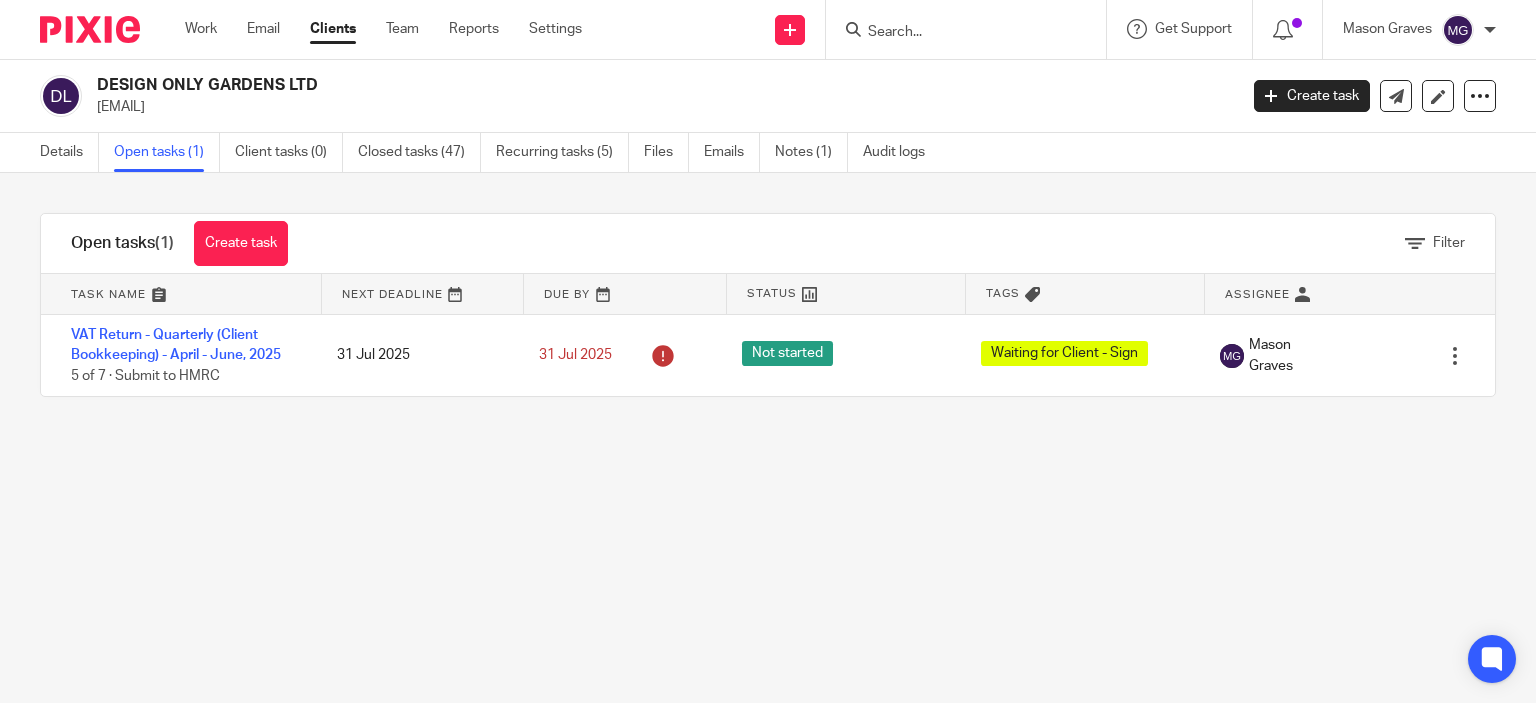 scroll, scrollTop: 0, scrollLeft: 0, axis: both 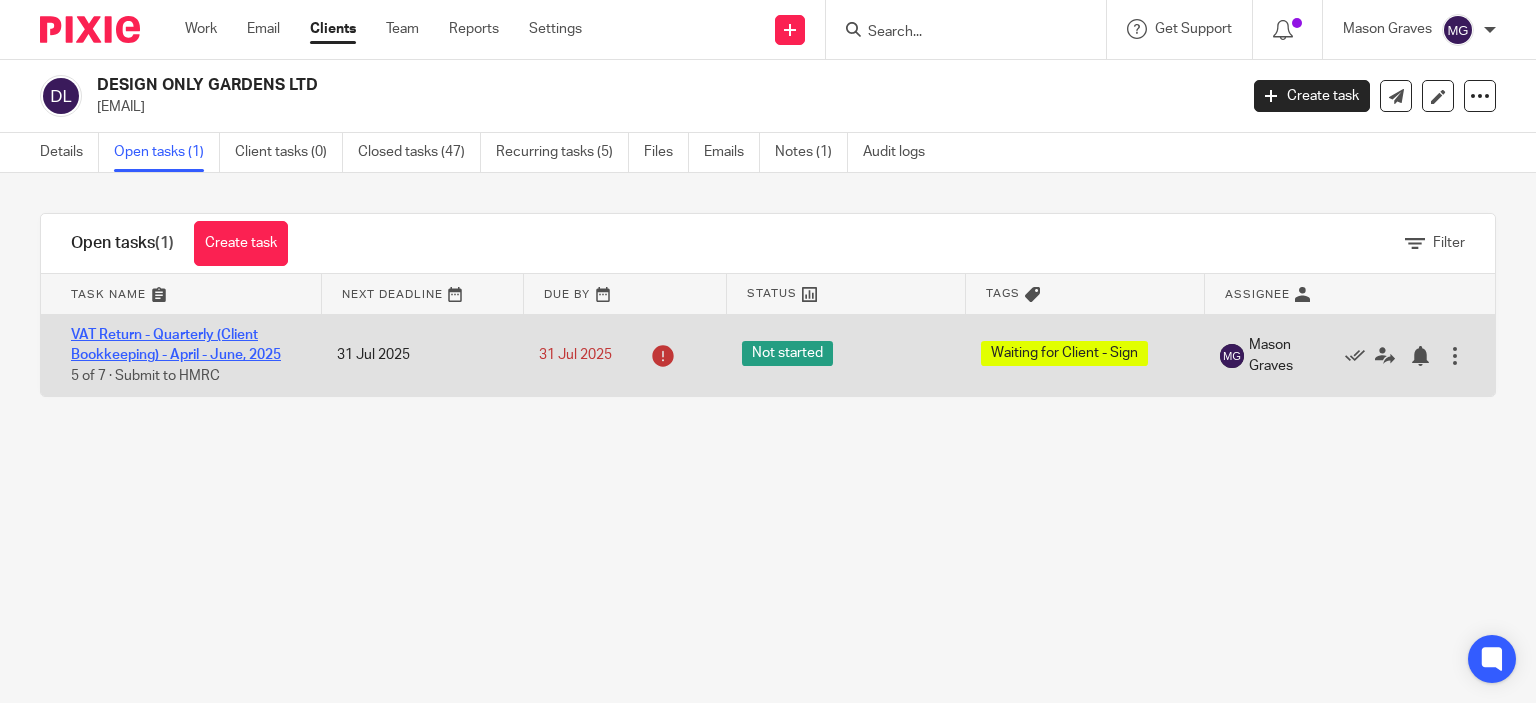 click on "VAT Return - Quarterly (Client Bookkeeping) - April - June, 2025" at bounding box center (176, 345) 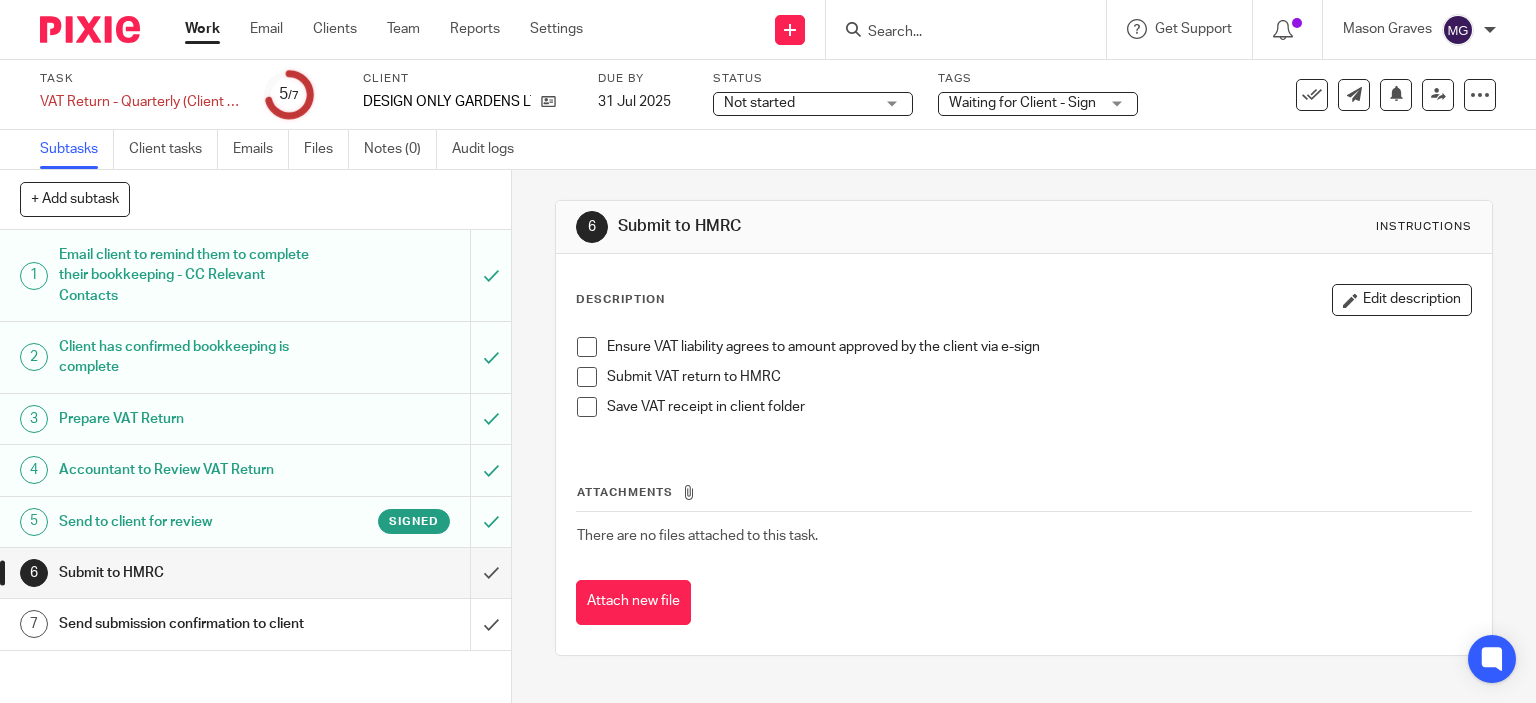 scroll, scrollTop: 0, scrollLeft: 0, axis: both 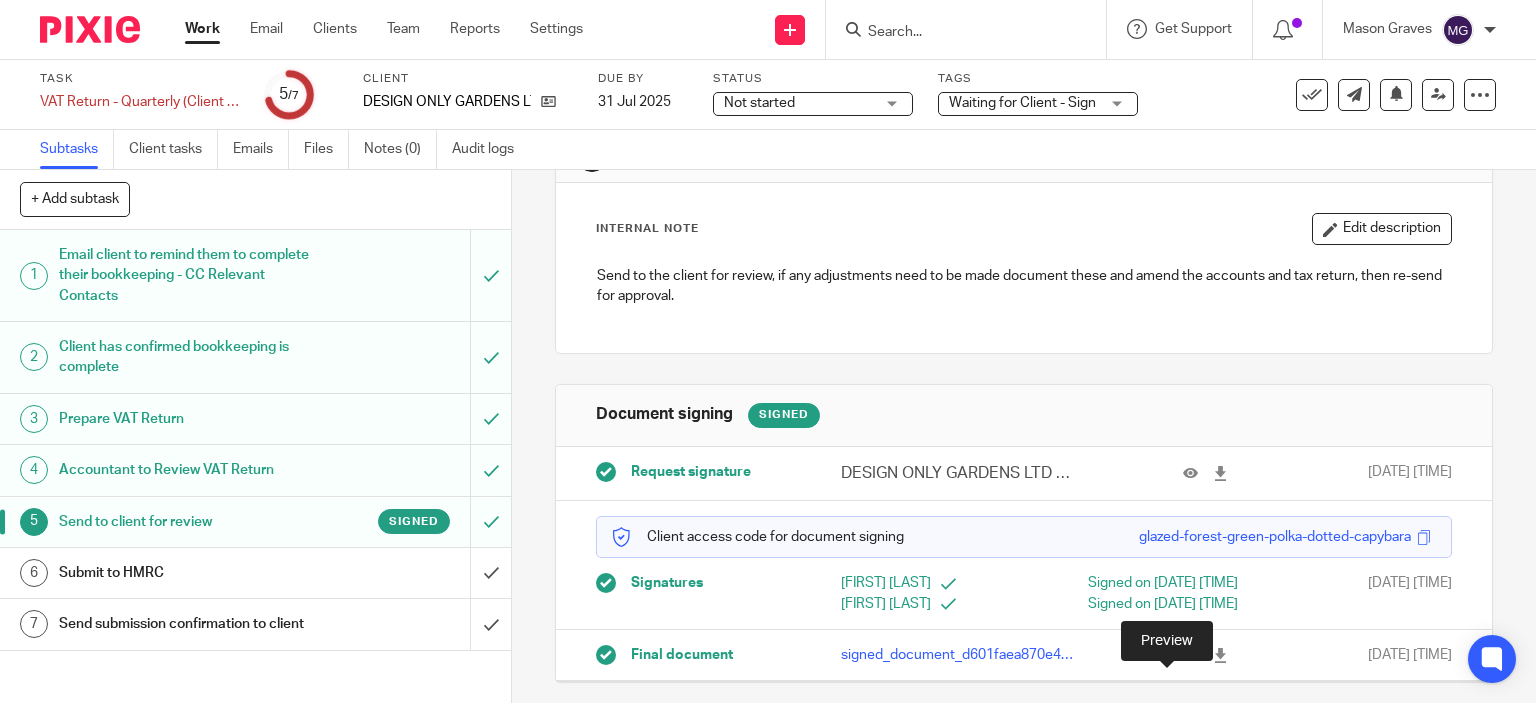 click at bounding box center [1190, 655] 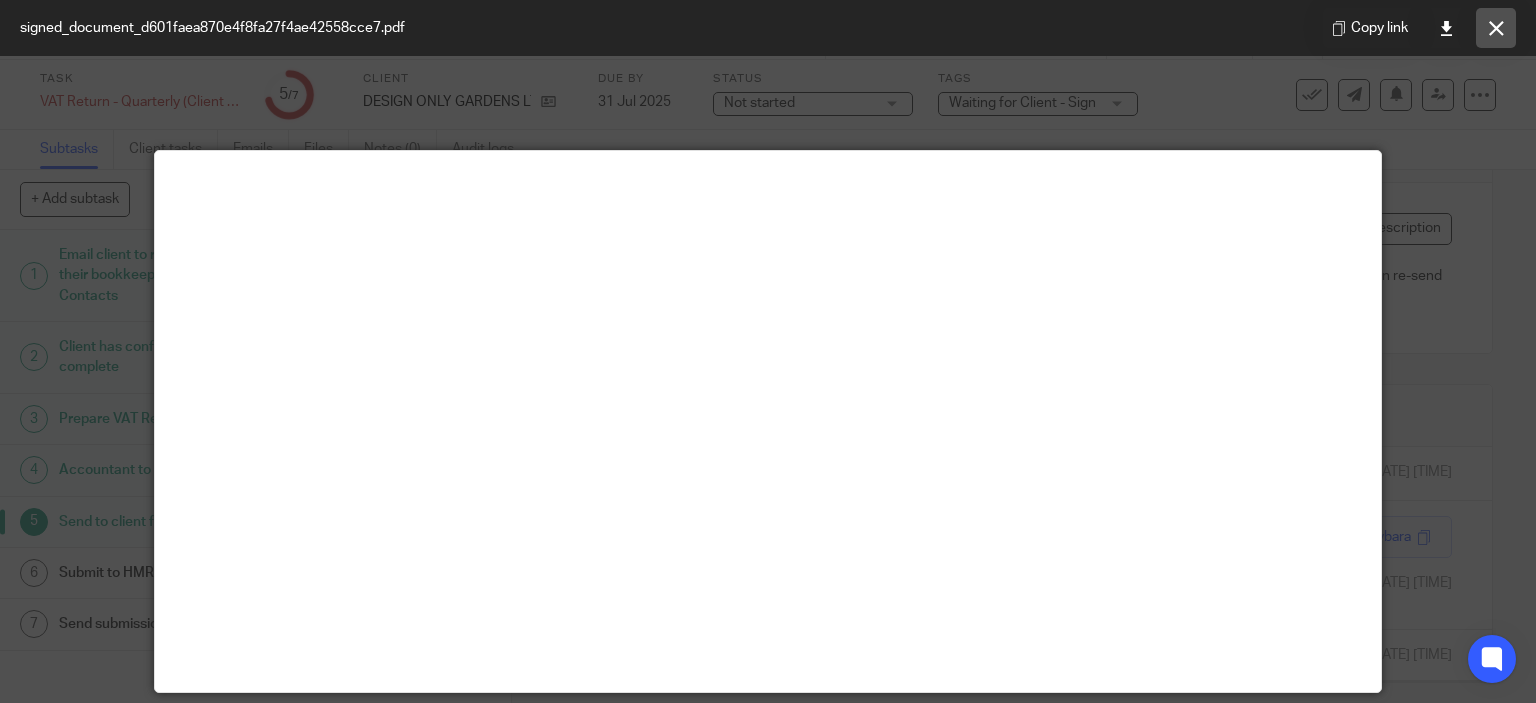 click at bounding box center (1496, 28) 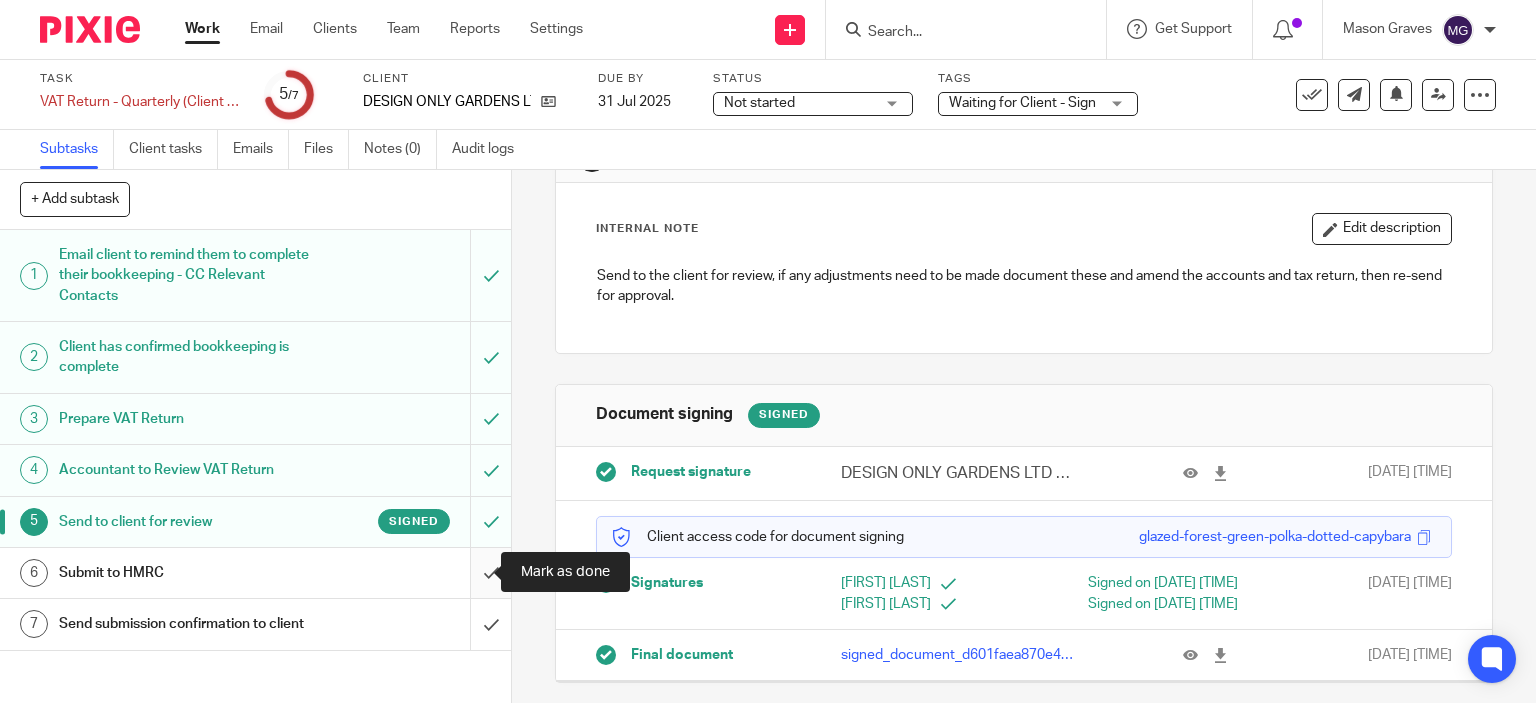 click at bounding box center (255, 573) 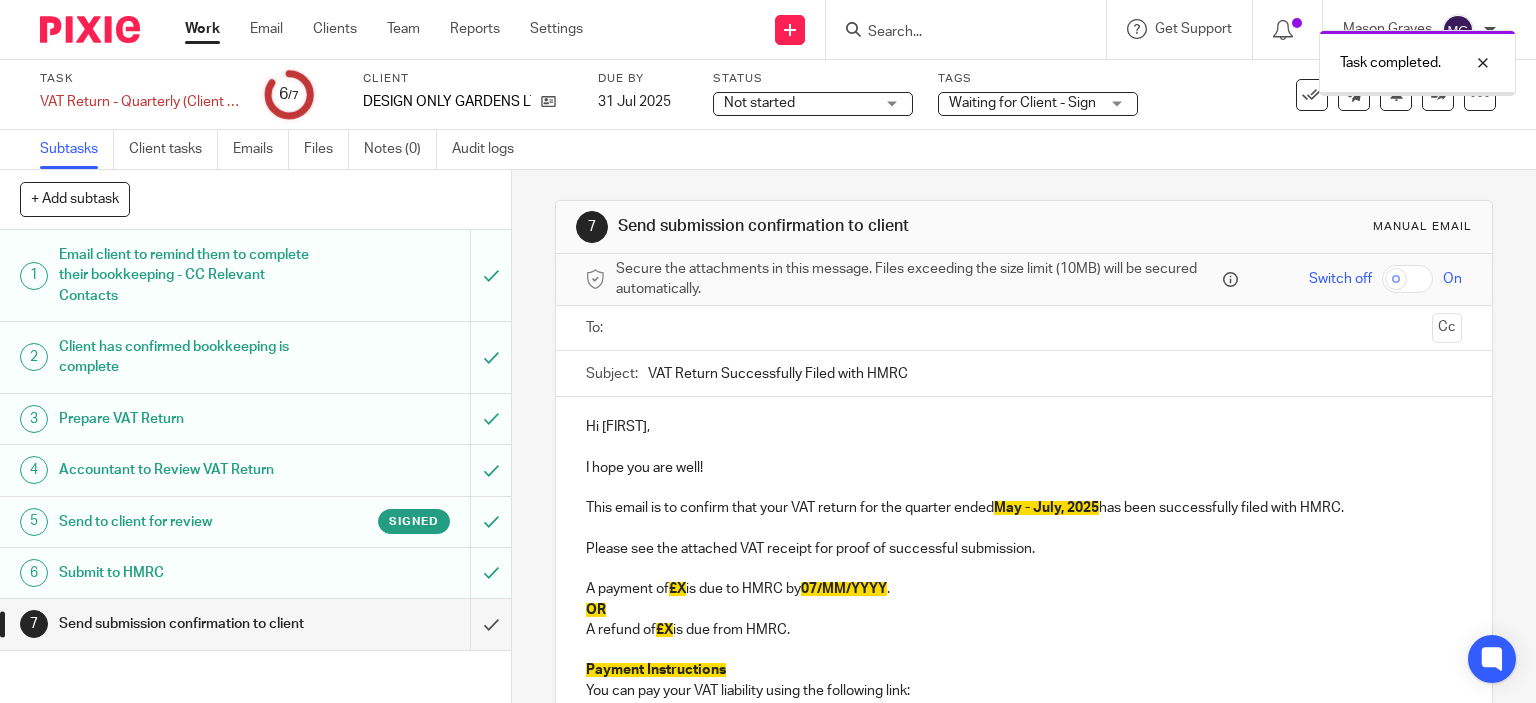 scroll, scrollTop: 0, scrollLeft: 0, axis: both 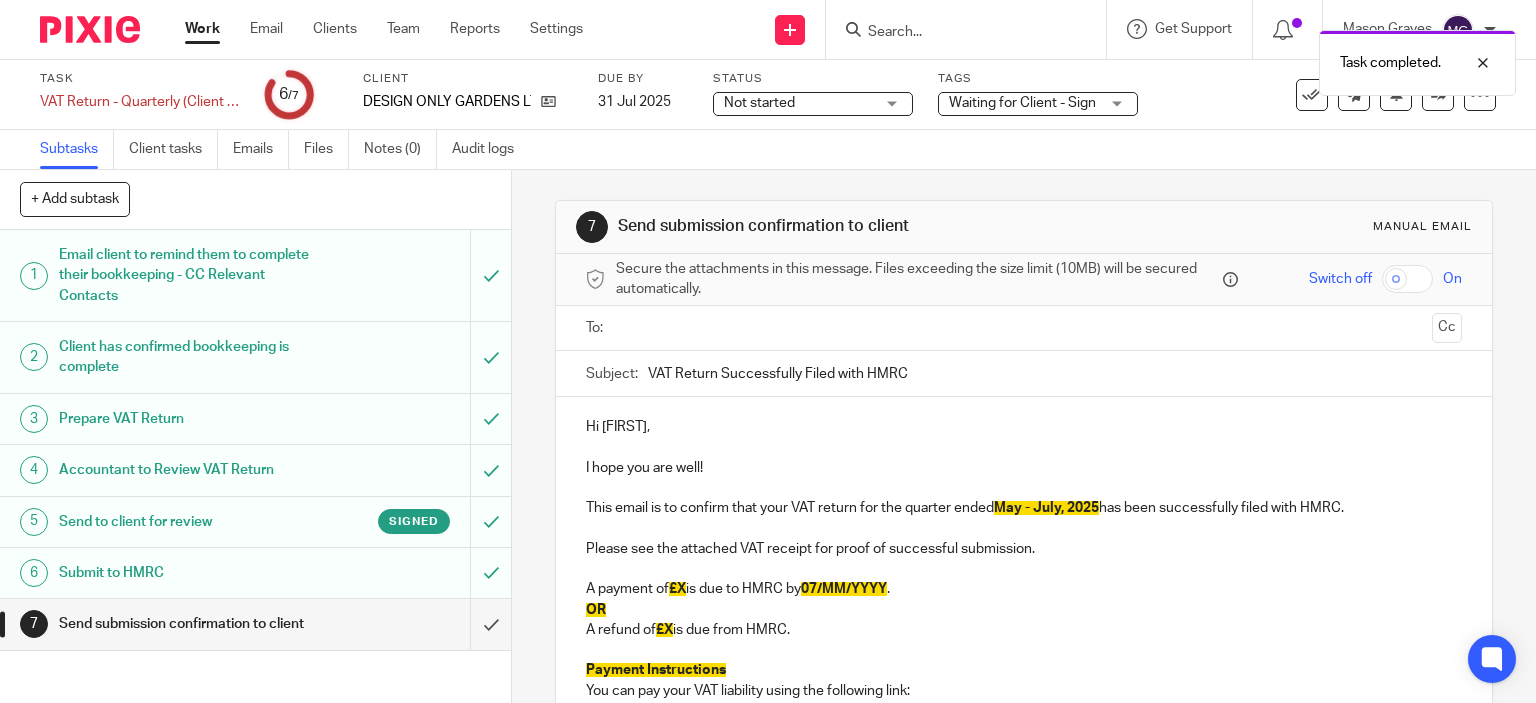 type 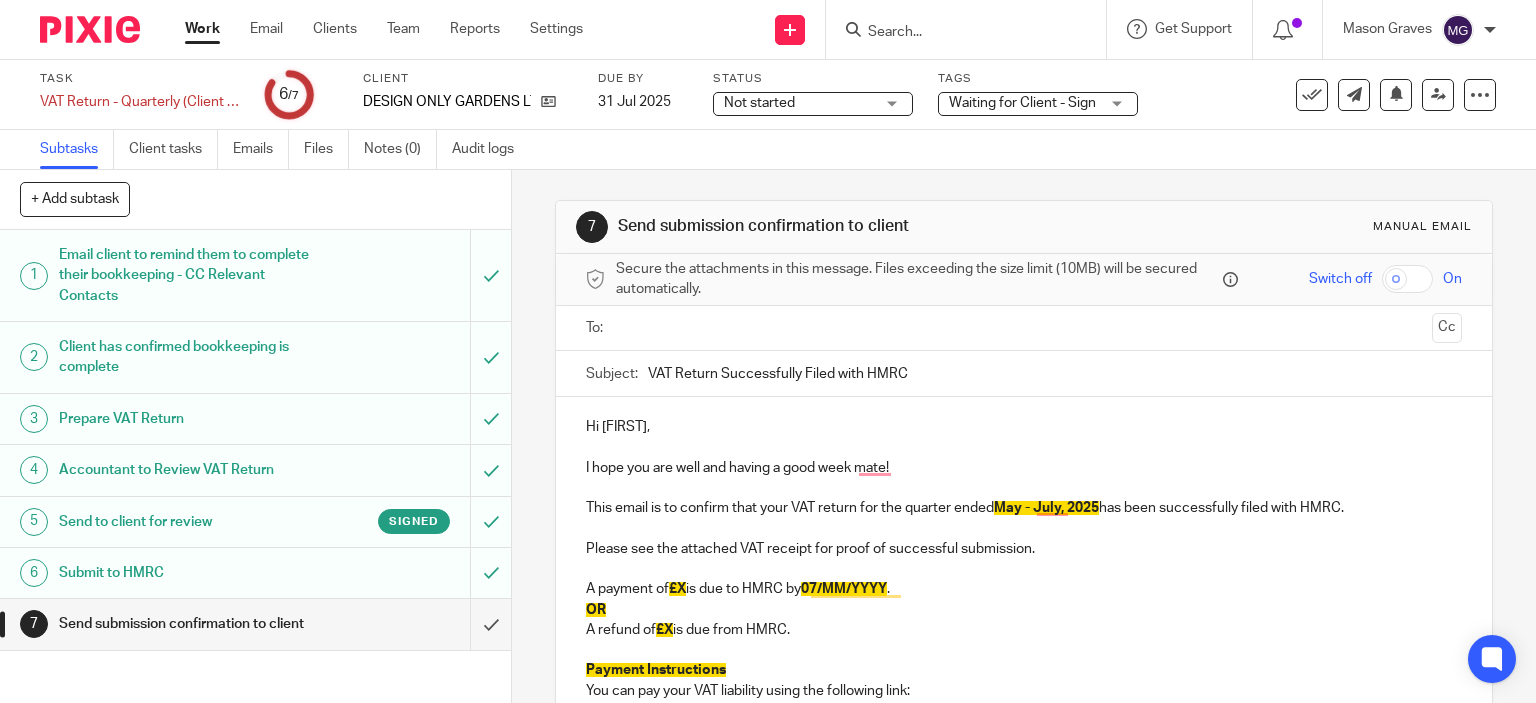click on "This email is to confirm that your VAT return for the quarter ended  May - July, 2025  has been successfully filed with HMRC." at bounding box center [1024, 508] 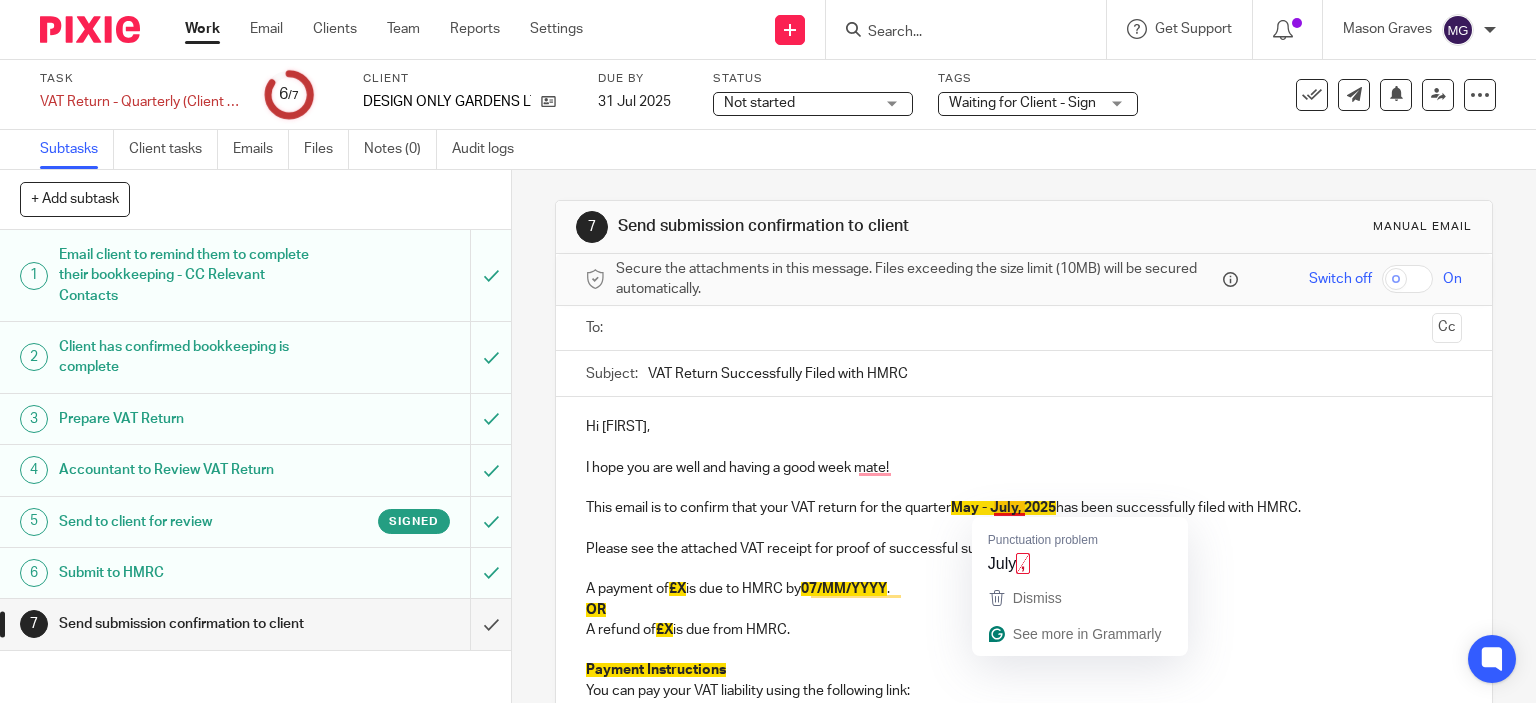 click on "May - July, 2025" at bounding box center (1003, 508) 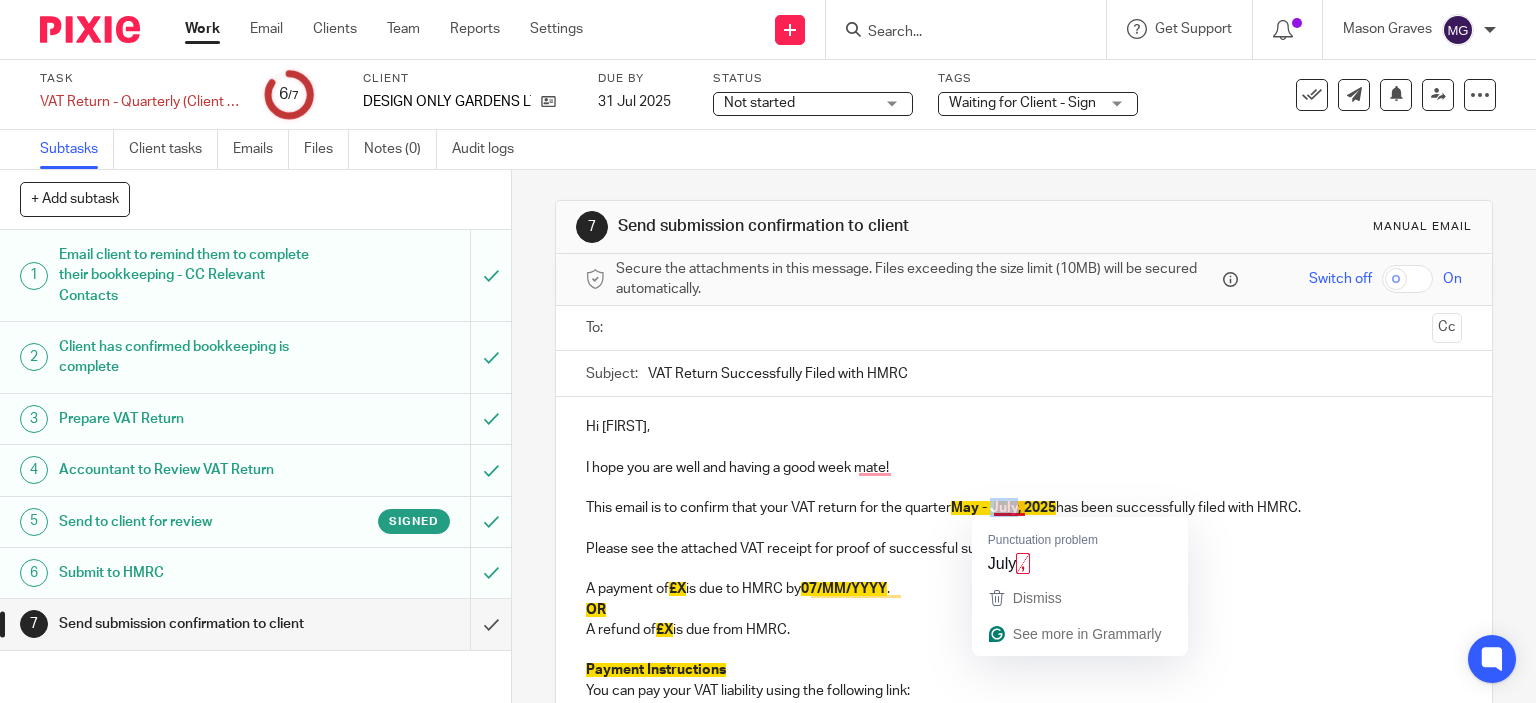 click on "May - July, 2025" at bounding box center [1003, 508] 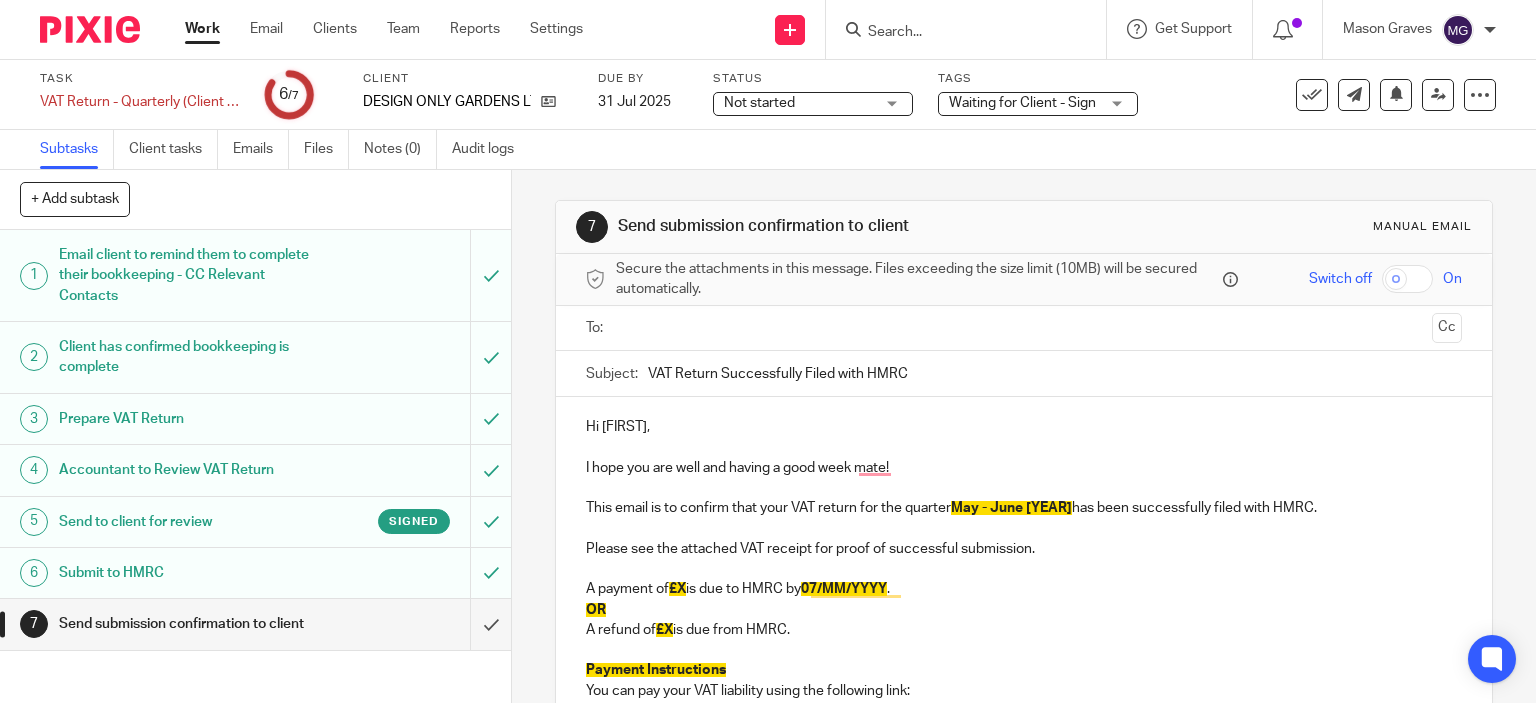 click on "This email is to confirm that your VAT return for the quarter  May - June 2025  has been successfully filed with HMRC." at bounding box center [1024, 508] 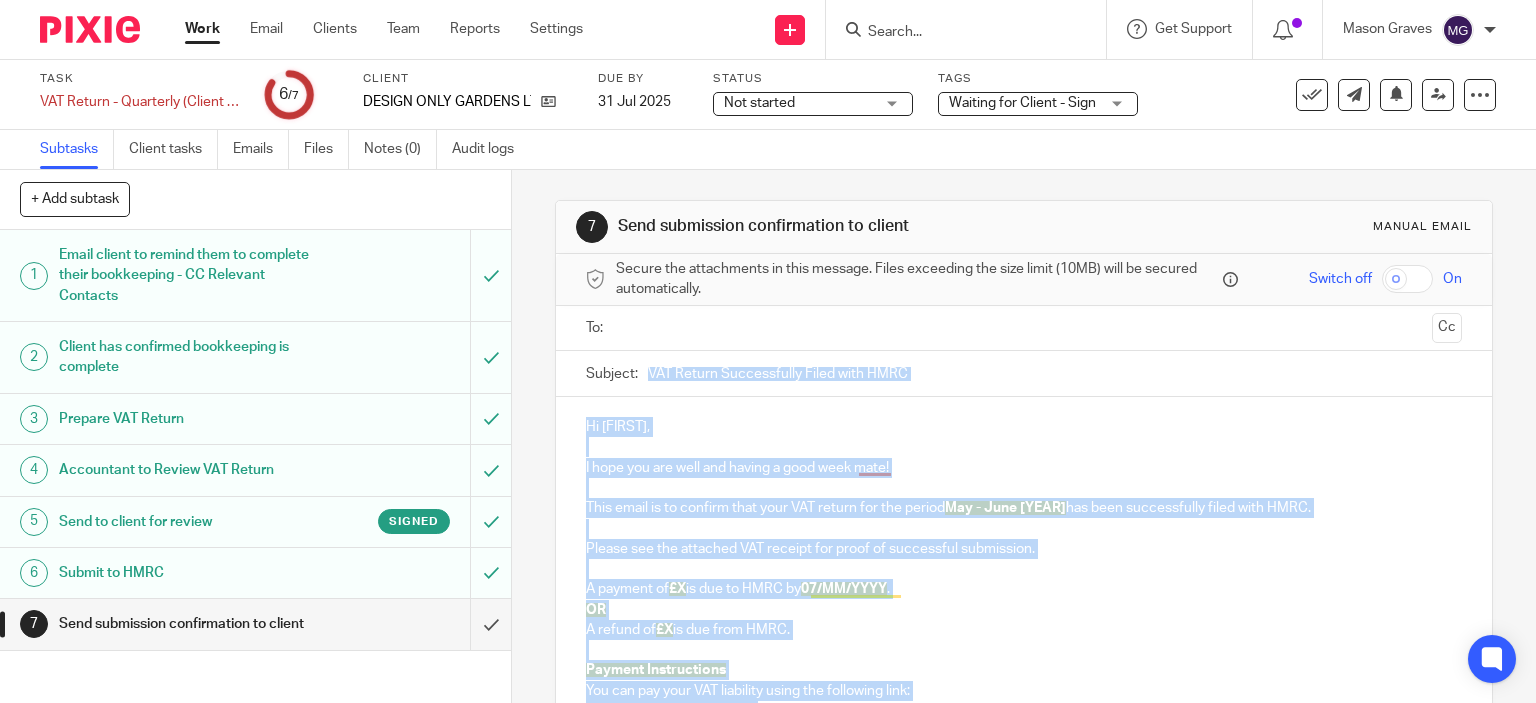 drag, startPoint x: 1497, startPoint y: 359, endPoint x: 1488, endPoint y: 418, distance: 59.682495 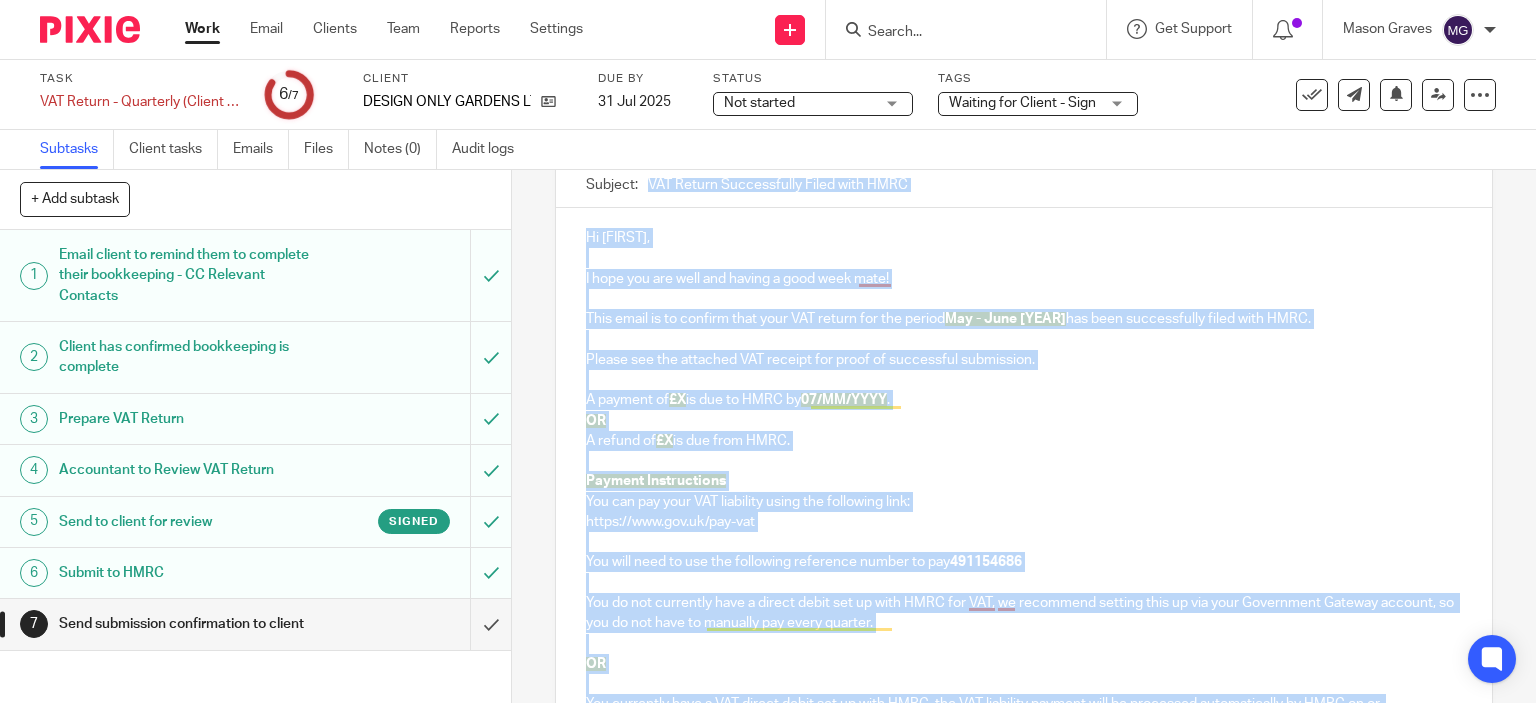 scroll, scrollTop: 195, scrollLeft: 0, axis: vertical 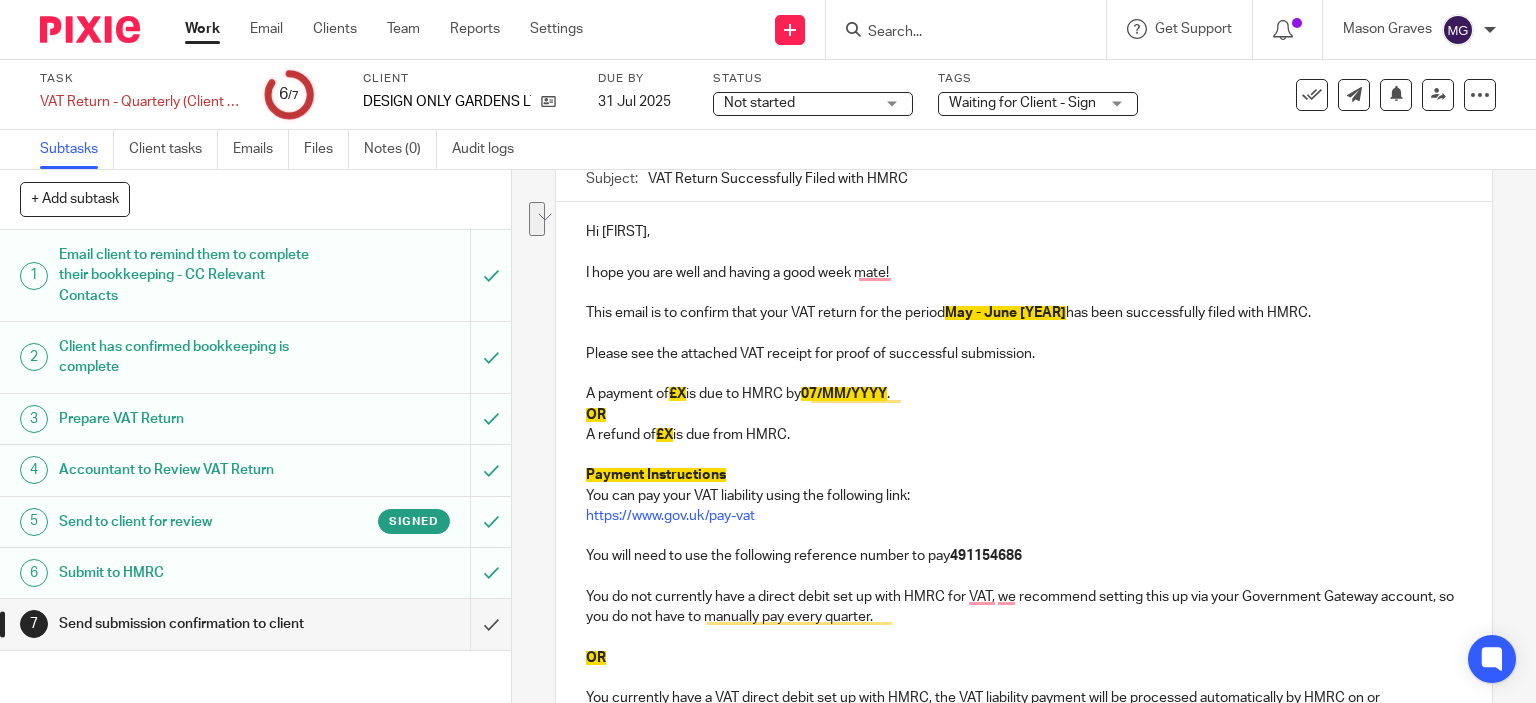 drag, startPoint x: 806, startPoint y: 439, endPoint x: 544, endPoint y: 413, distance: 263.28693 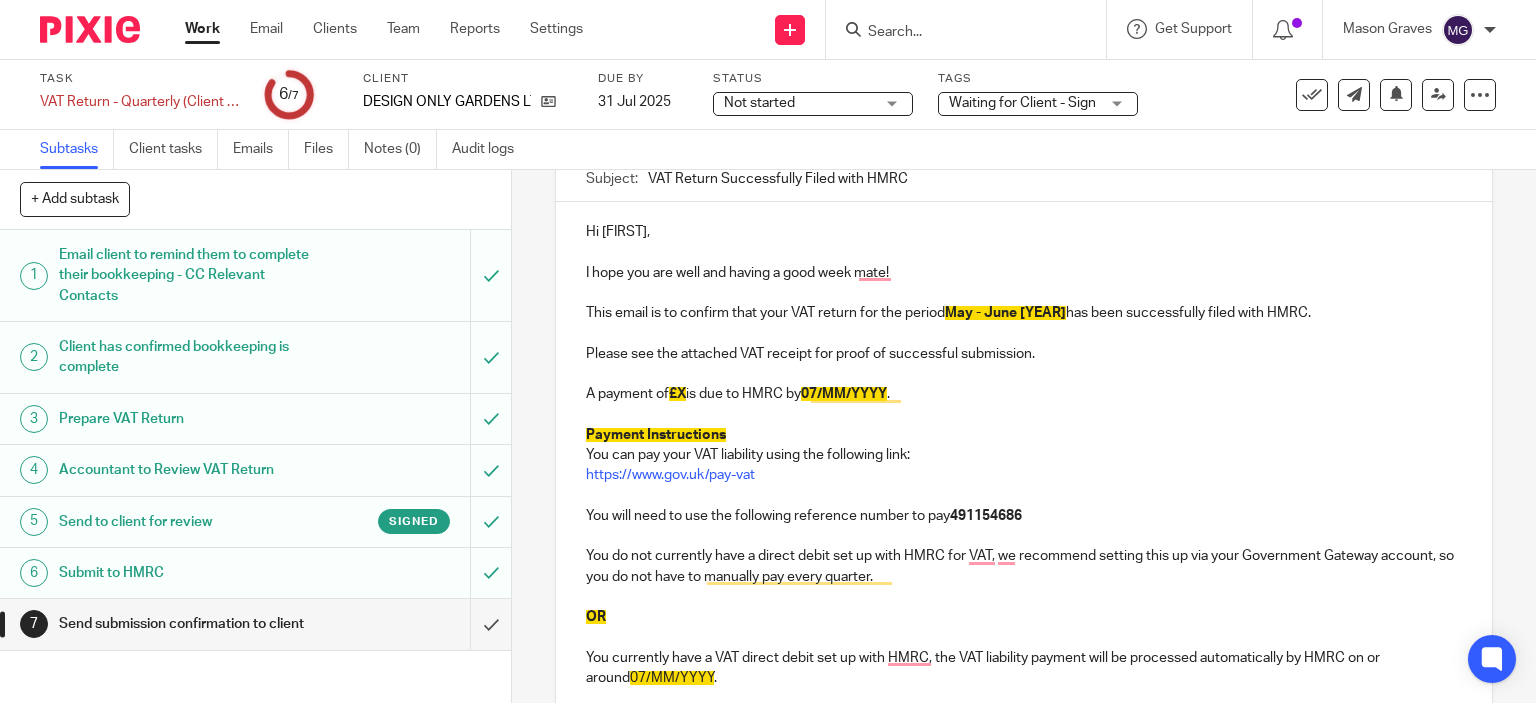 click on "£X" at bounding box center (677, 394) 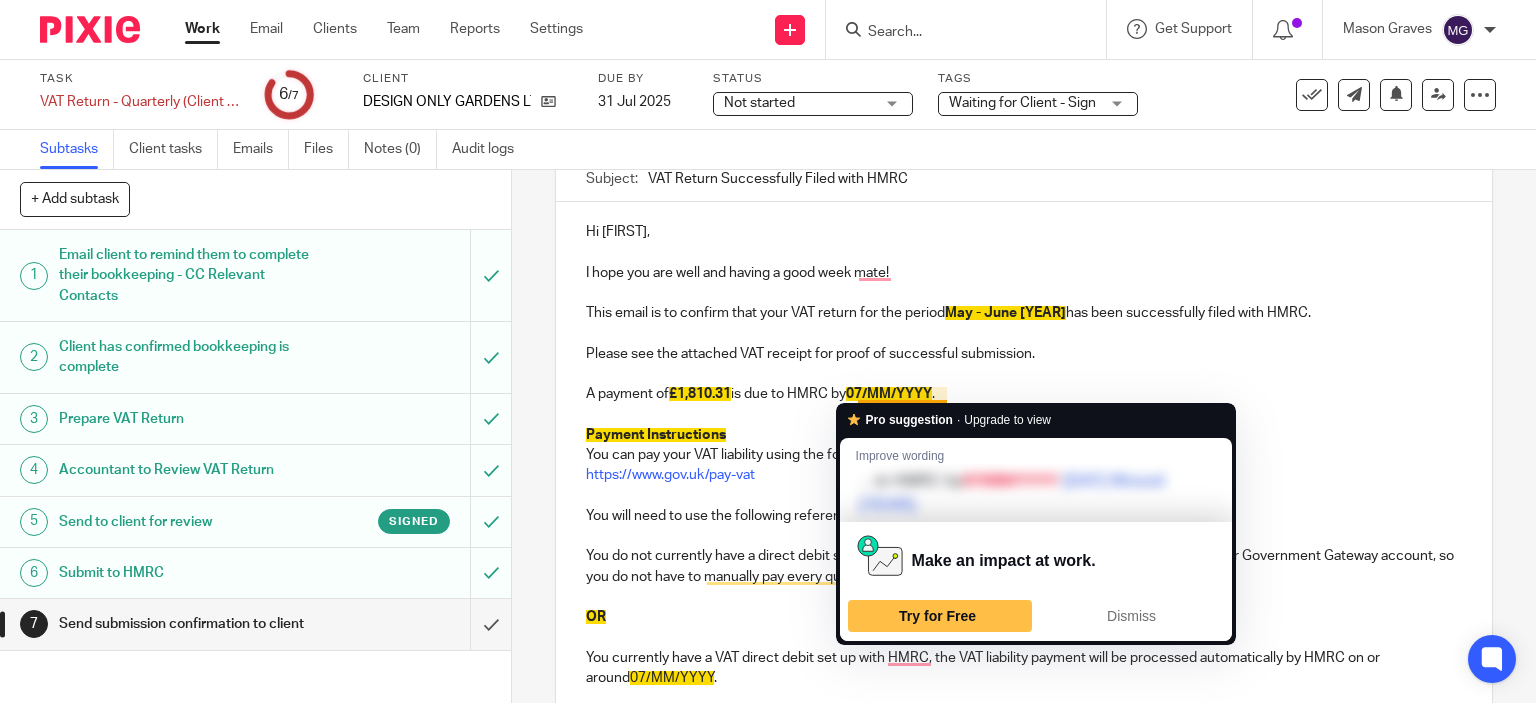 click on "07/MM/YYYY" at bounding box center (889, 394) 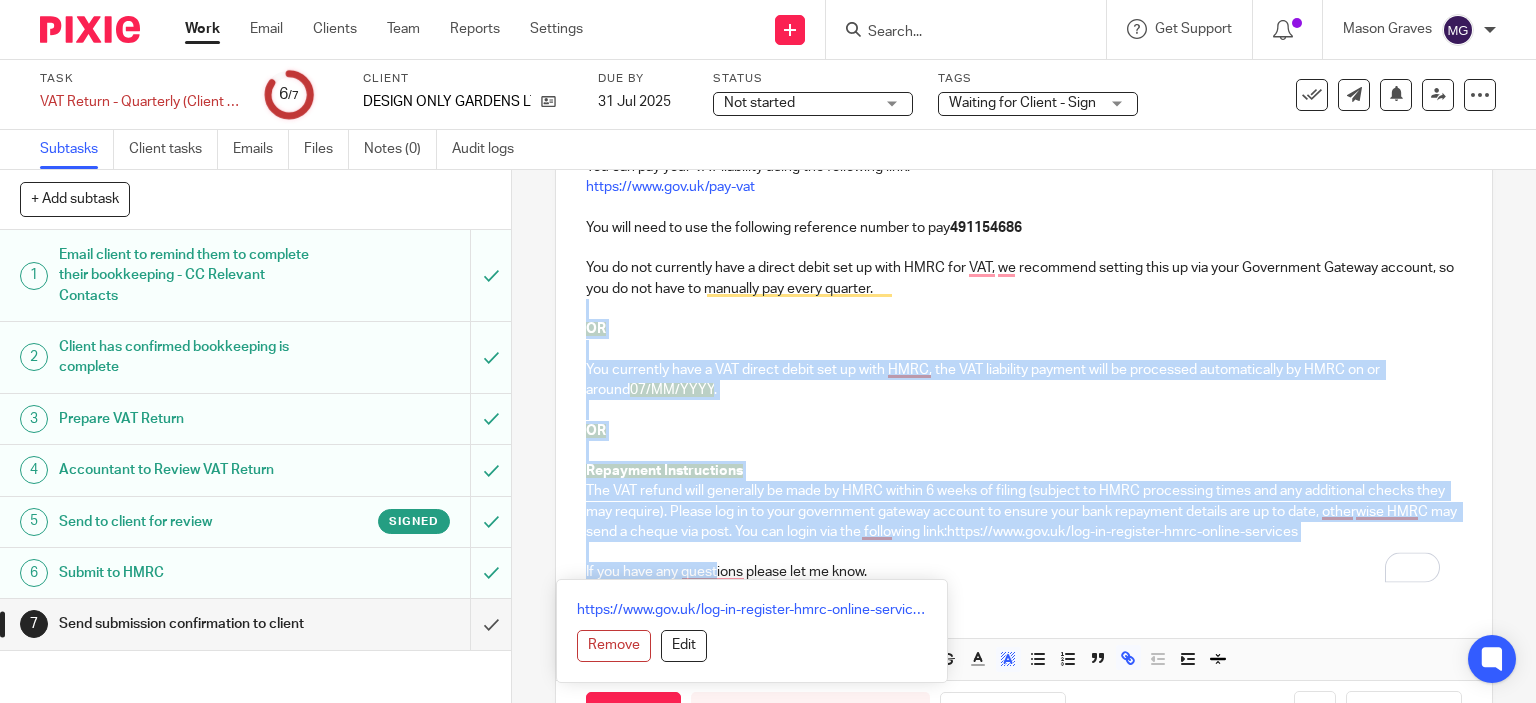 scroll, scrollTop: 500, scrollLeft: 0, axis: vertical 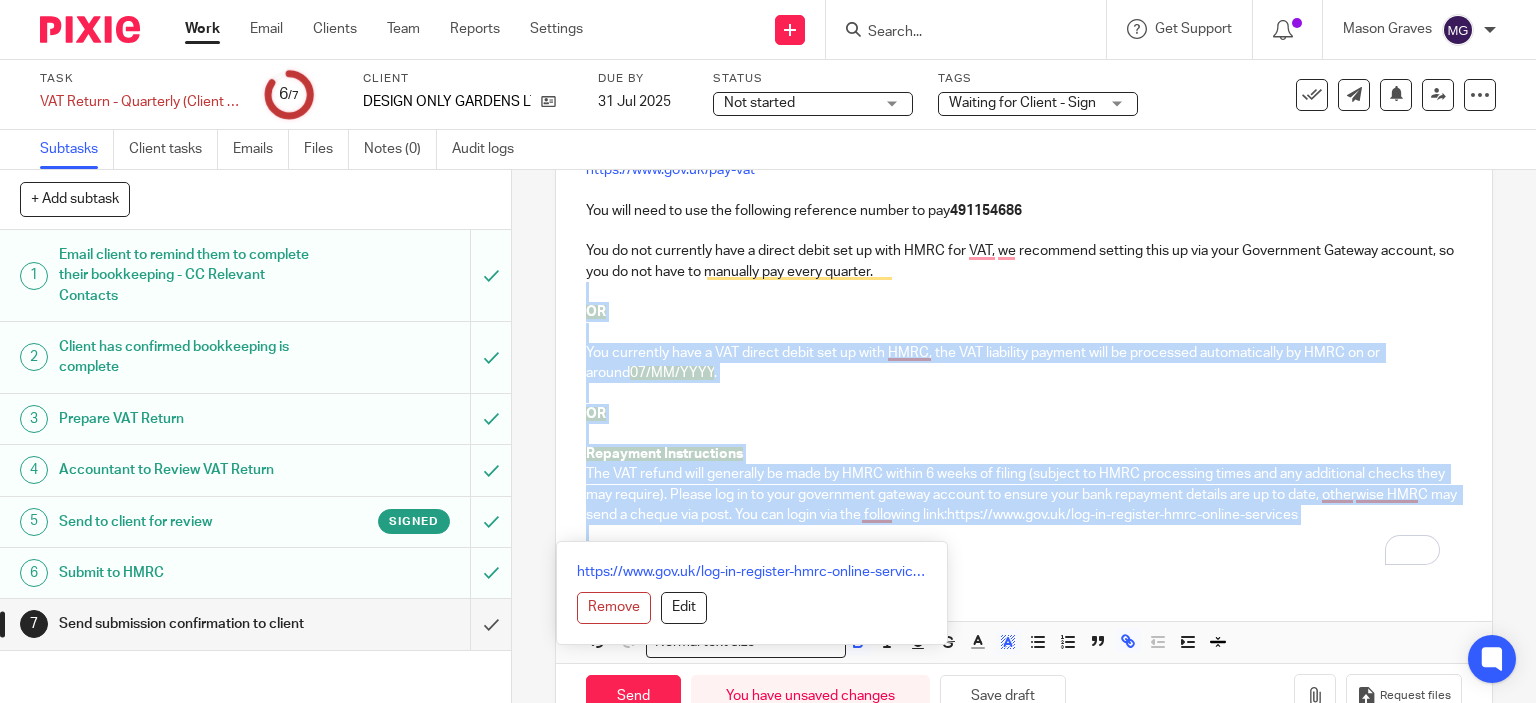 drag, startPoint x: 592, startPoint y: 596, endPoint x: 1373, endPoint y: 527, distance: 784.0421 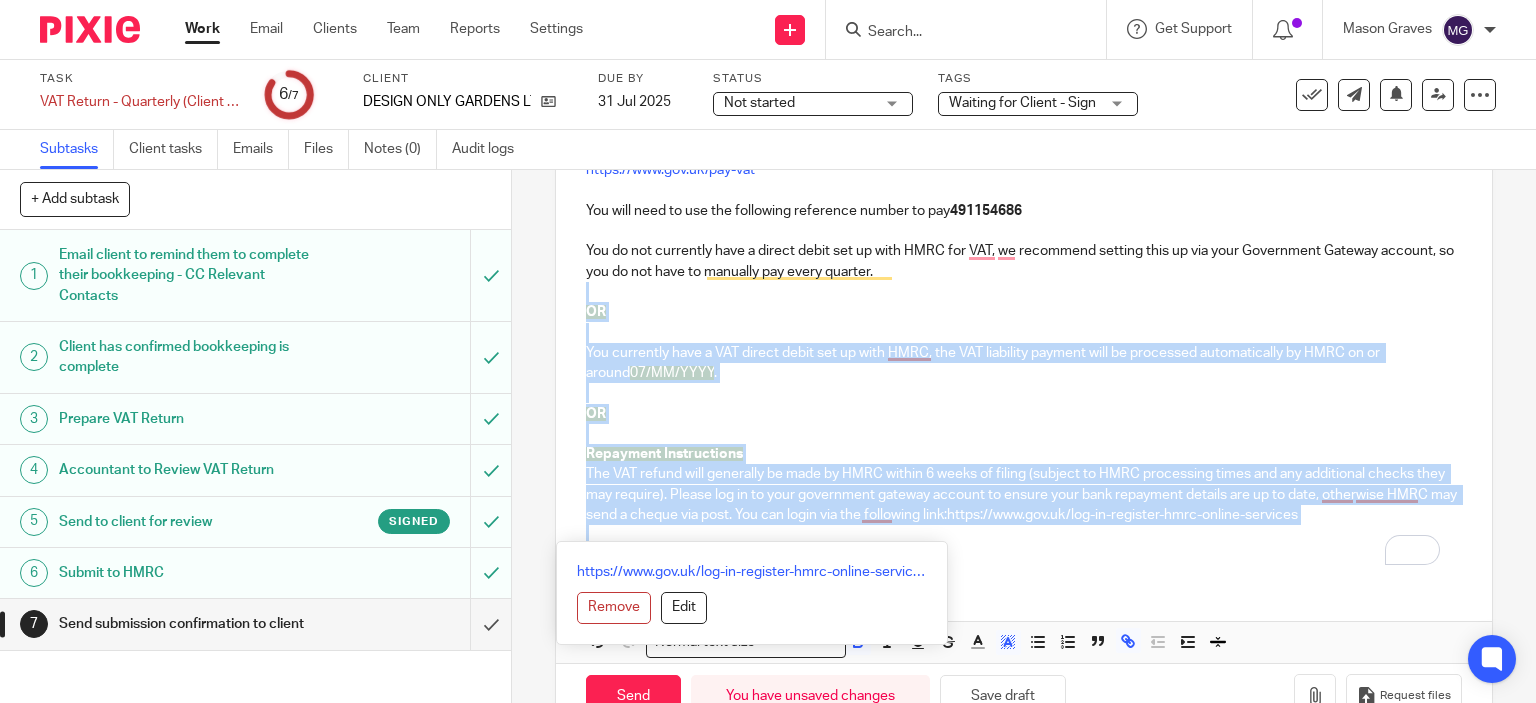 click on "Hi Taylor, I hope you are well and having a good week mate! This email is to confirm that your VAT return for the period  May - June 2025  has been successfully filed with HMRC. Please see the attached VAT receipt for proof of successful submission. A payment of  £1,810.31  is due to HMRC by  07/08/2025 . Payment Instructions You can pay your VAT liability using the following link: https://www.gov.uk/pay-vat You will need to use the following reference number to pay  491154686 You do not currently have a direct debit set up with HMRC for VAT, we recommend setting this up via your Government Gateway account, so you do not have to manually pay every quarter. OR You currently have a VAT direct debit set up with HMRC, the VAT liability payment will be processed automatically by HMRC on or around  07/MM/YYYY . OR Repayment Instructions https://www.gov.uk/log-in-register-hmrc-online-services If you have any questions please let me know." at bounding box center [1024, 239] 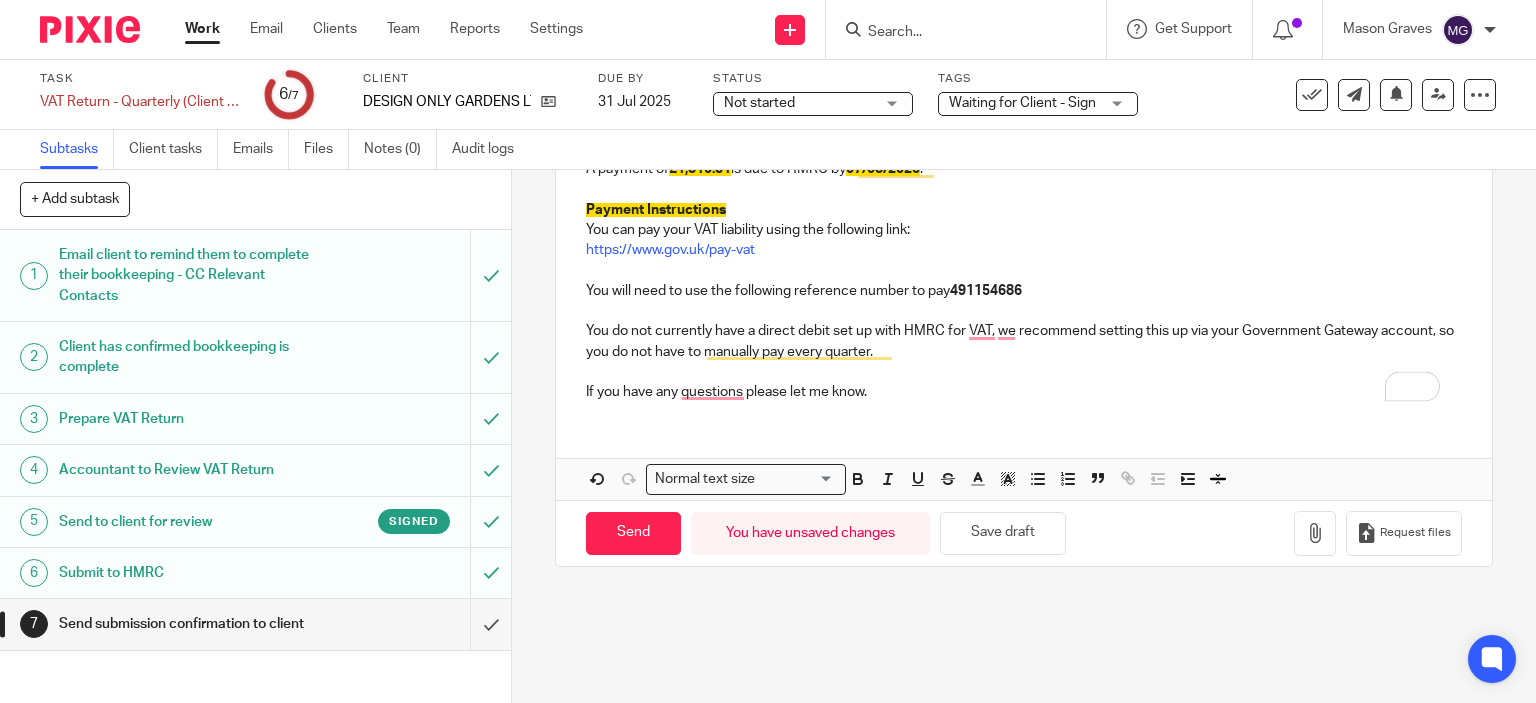 click on "Hi Taylor, I hope you are well and having a good week mate! This email is to confirm that your VAT return for the period  May - June 2025  has been successfully filed with HMRC. Please see the attached VAT receipt for proof of successful submission. A payment of  £1,810.31  is due to HMRC by  07/08/2025 . Payment Instructions You can pay your VAT liability using the following link: https://www.gov.uk/pay-vat You will need to use the following reference number to pay  491154686 You do not currently have a direct debit set up with HMRC for VAT, we recommend setting this up via your Government Gateway account, so you do not have to manually pay every quarter. If you have any questions please let me know." at bounding box center [1024, 197] 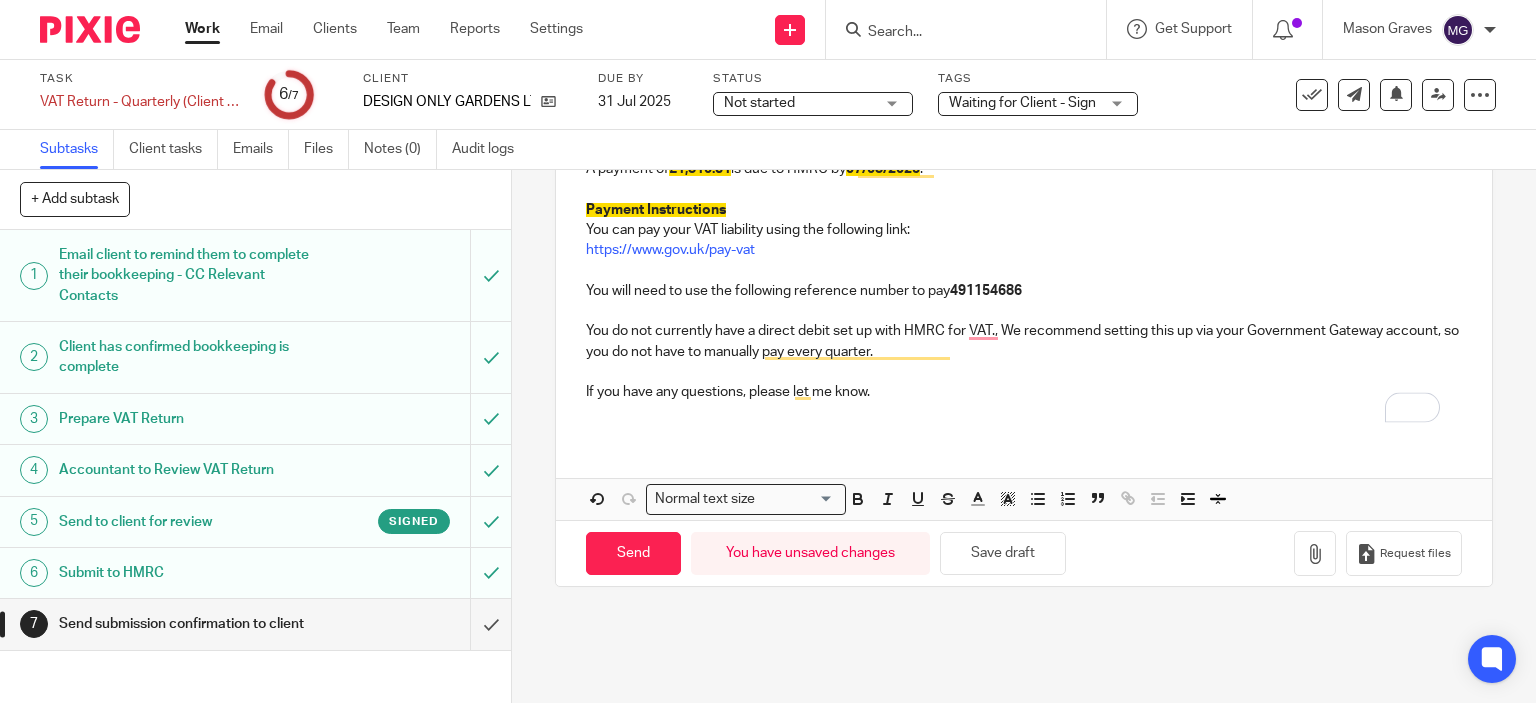 click on "You do not currently have a direct debit set up with HMRC for VAT., We recommend setting this up via your Government Gateway account, so you do not have to manually pay every quarter." at bounding box center (1024, 341) 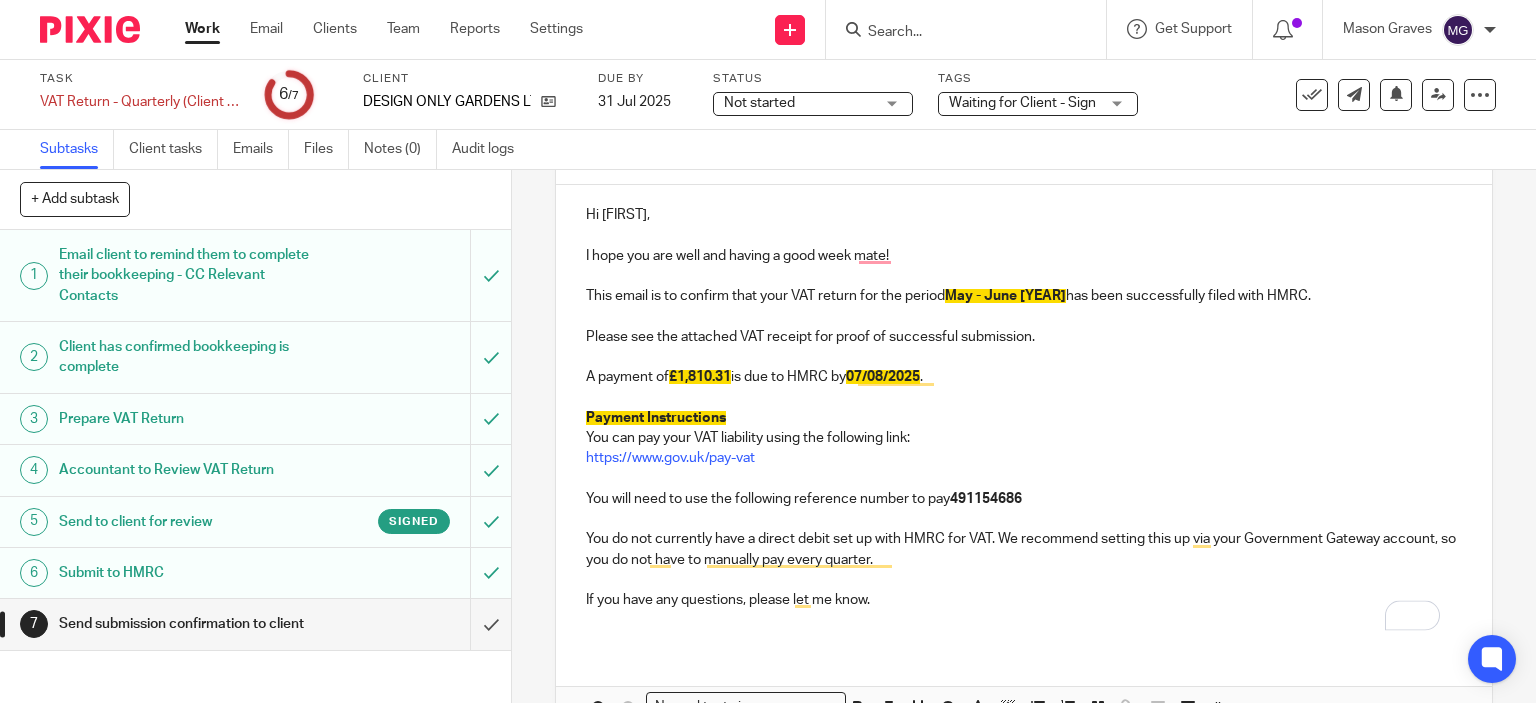 scroll, scrollTop: 208, scrollLeft: 0, axis: vertical 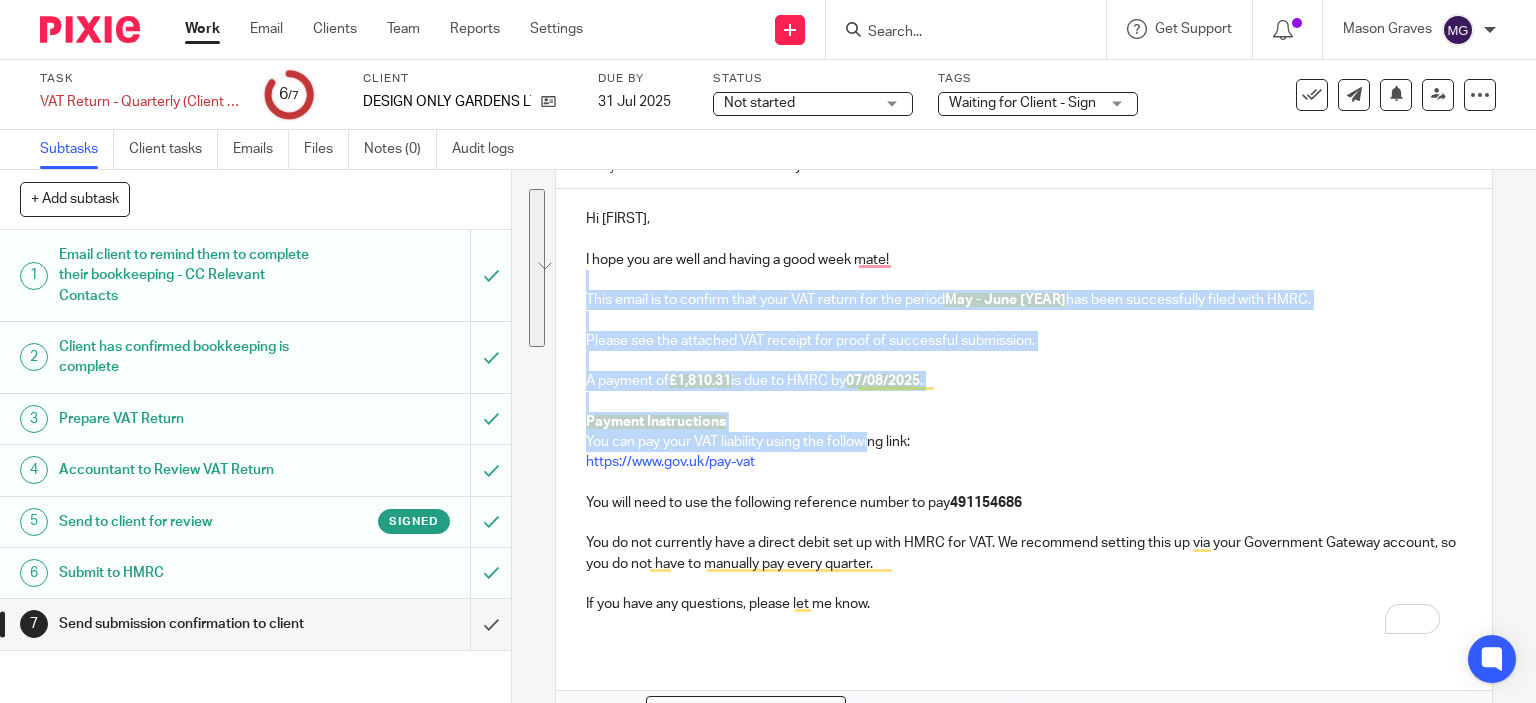 drag, startPoint x: 855, startPoint y: 434, endPoint x: 694, endPoint y: 287, distance: 218.01376 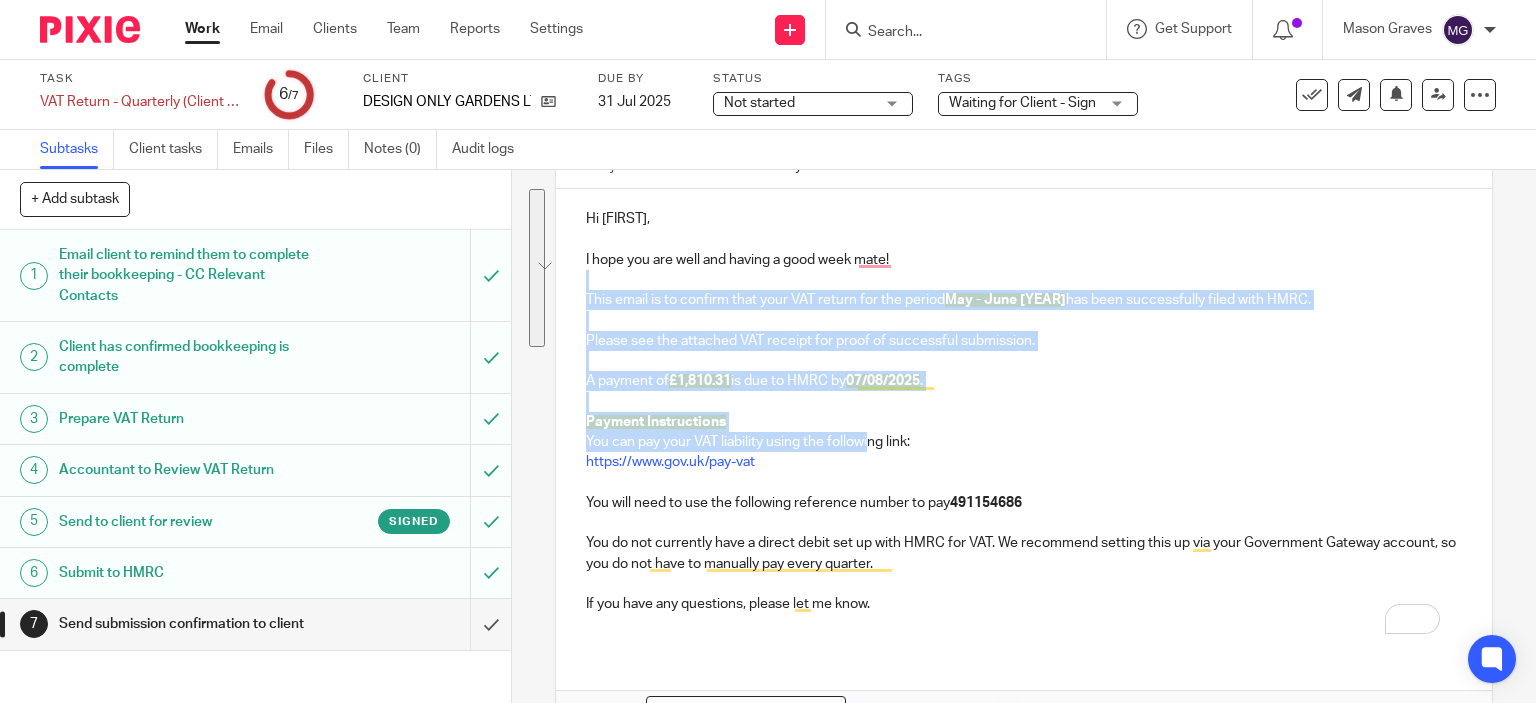 click on "Hi Taylor, I hope you are well and having a good week mate! This email is to confirm that your VAT return for the period  May - June 2025  has been successfully filed with HMRC. Please see the attached VAT receipt for proof of successful submission. A payment of  £1,810.31  is due to HMRC by  07/08/2025 . Payment Instructions You can pay your VAT liability using the following link: https://www.gov.uk/pay-vat You will need to use the following reference number to pay  491154686 You do not currently have a direct debit set up with HMRC for VAT. We recommend setting this up via your Government Gateway account, so you do not have to manually pay every quarter. If you have any questions, please let me know." at bounding box center [1024, 419] 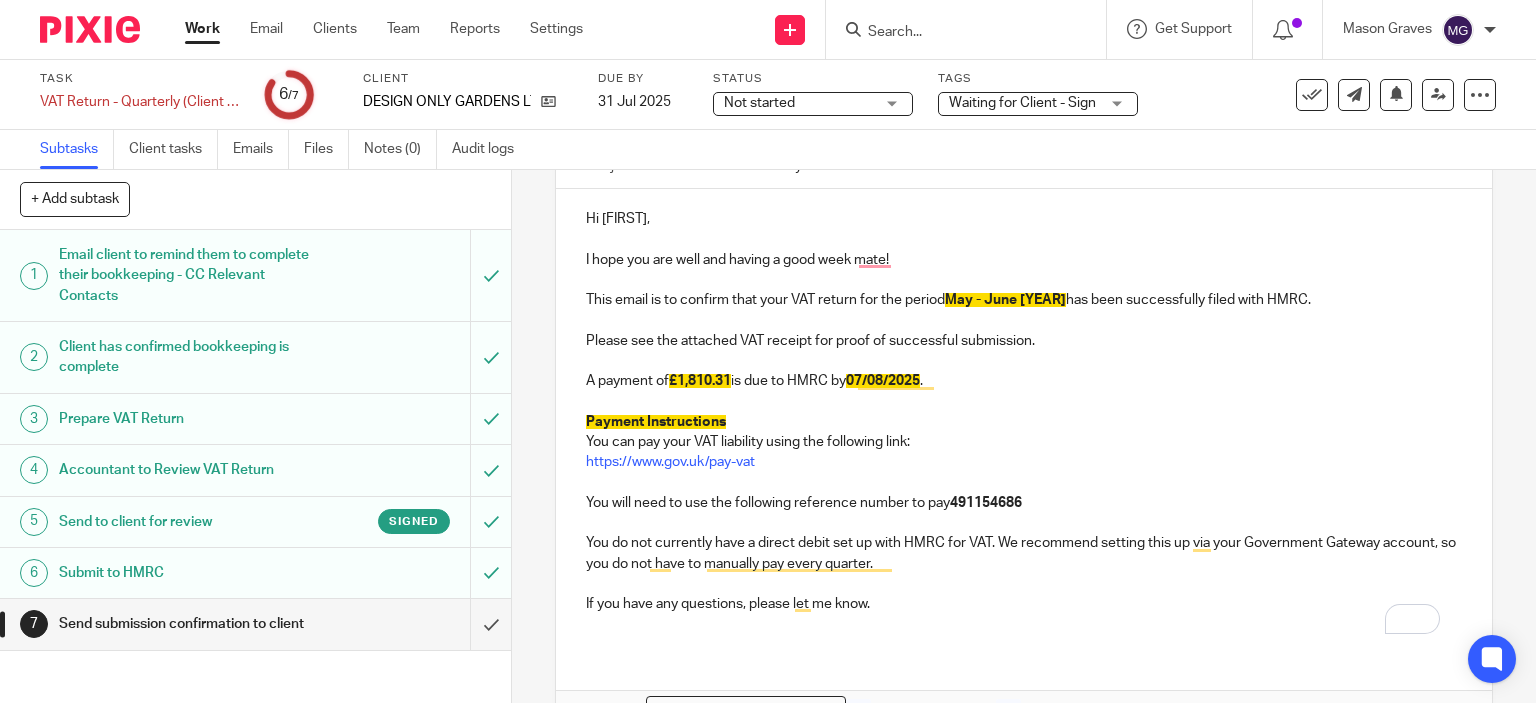 click on "7
Send submission confirmation to client
Manual email
Secure the attachments in this message. Files exceeding the size limit (10MB) will be secured automatically.
Switch off     On     To:
Cc
Subject:     VAT Return Successfully Filed with HMRC     Hi Taylor, I hope you are well and having a good week mate! This email is to confirm that your VAT return for the period  May - June 2025  has been successfully filed with HMRC. Please see the attached VAT receipt for proof of successful submission. A payment of  £1,810.31  is due to HMRC by  07/08/2025 . Payment Instructions You can pay your VAT liability using the following link: https://www.gov.uk/pay-vat You will need to use the following reference number to pay  491154686 If you have any questions, please let me know." at bounding box center (1024, 436) 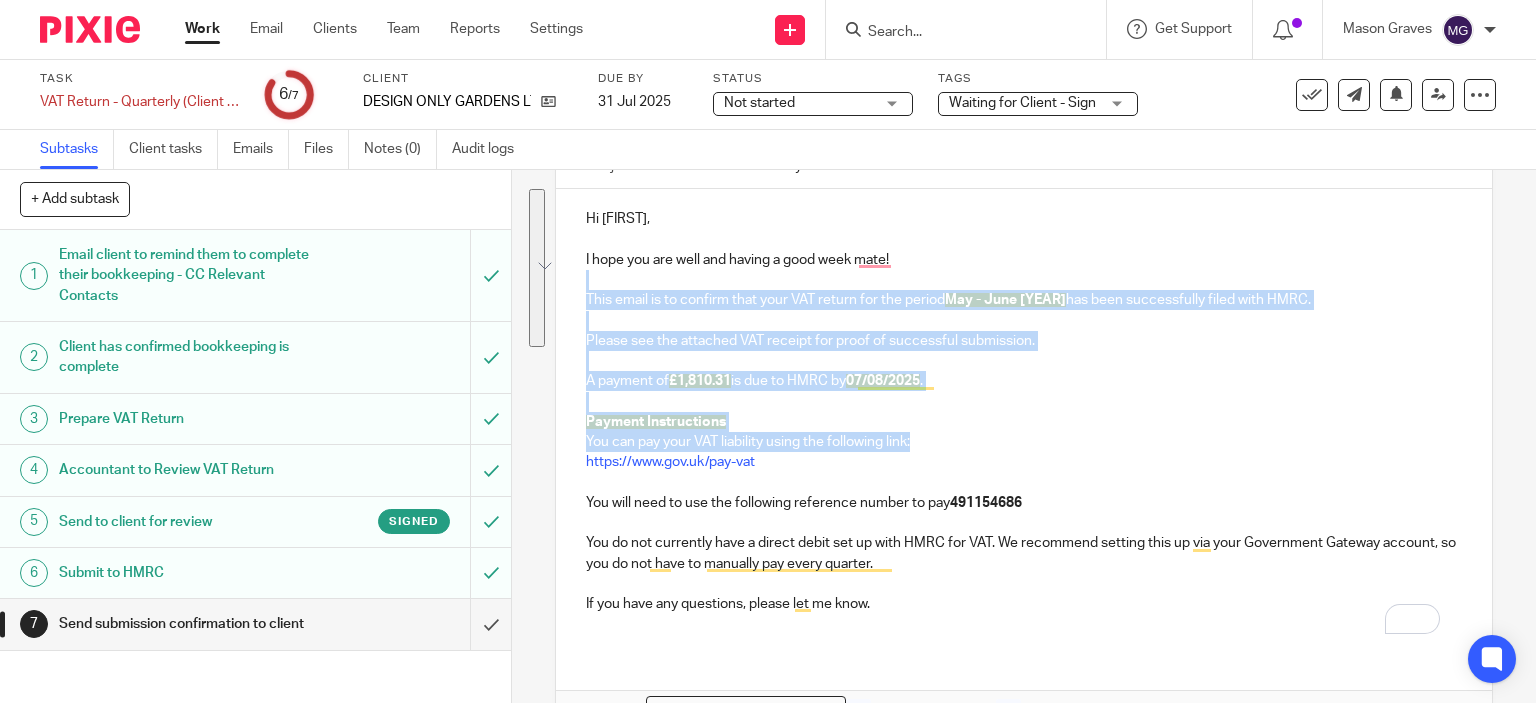 drag, startPoint x: 896, startPoint y: 286, endPoint x: 1040, endPoint y: 437, distance: 208.65521 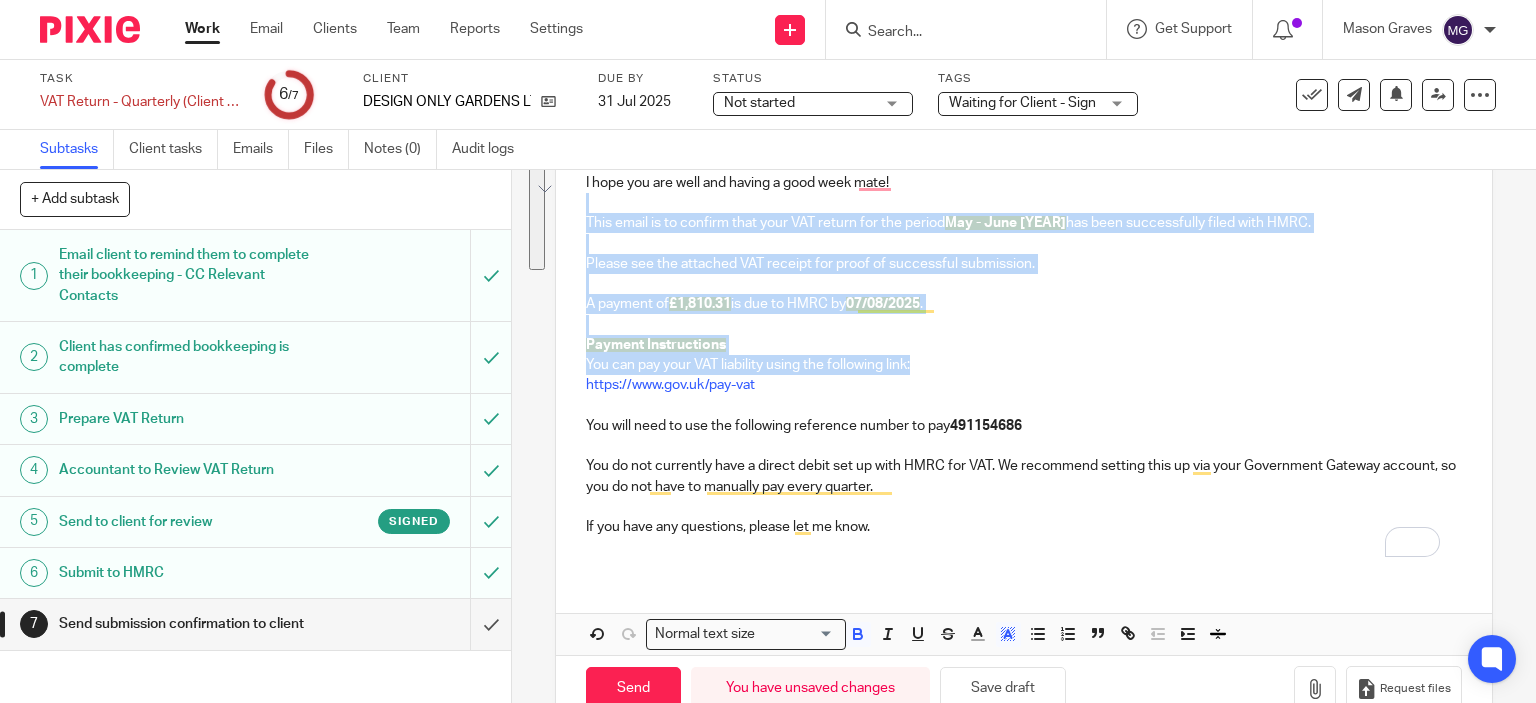 scroll, scrollTop: 331, scrollLeft: 0, axis: vertical 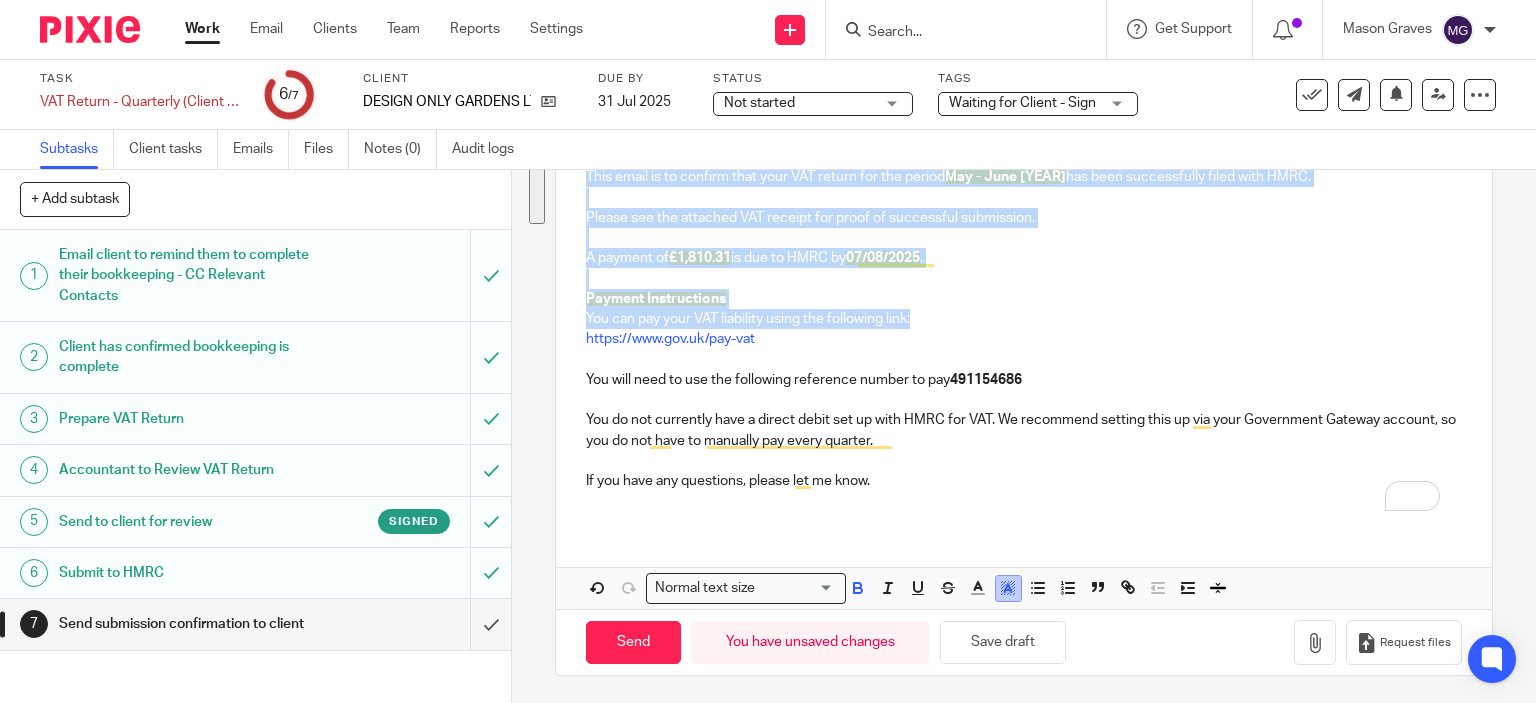 click 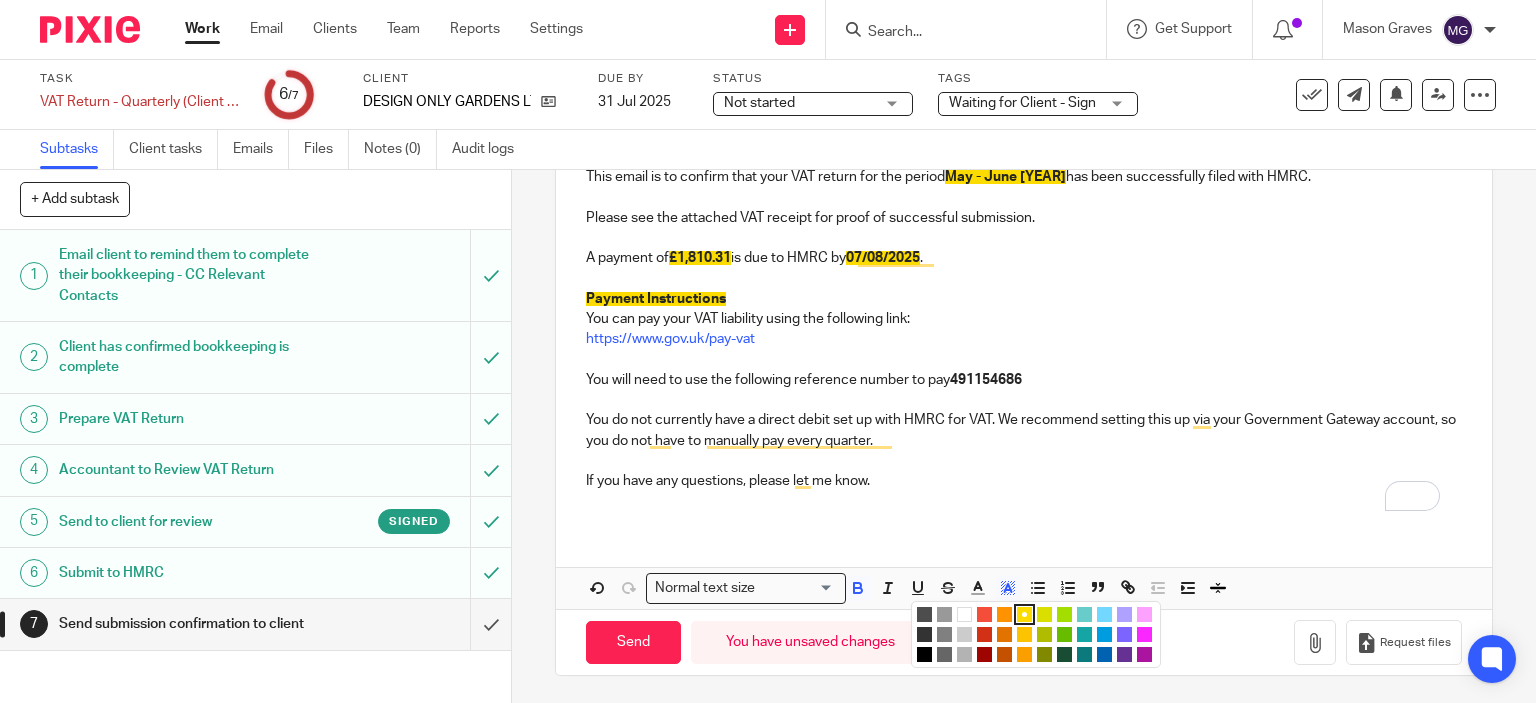 drag, startPoint x: 956, startPoint y: 602, endPoint x: 959, endPoint y: 614, distance: 12.369317 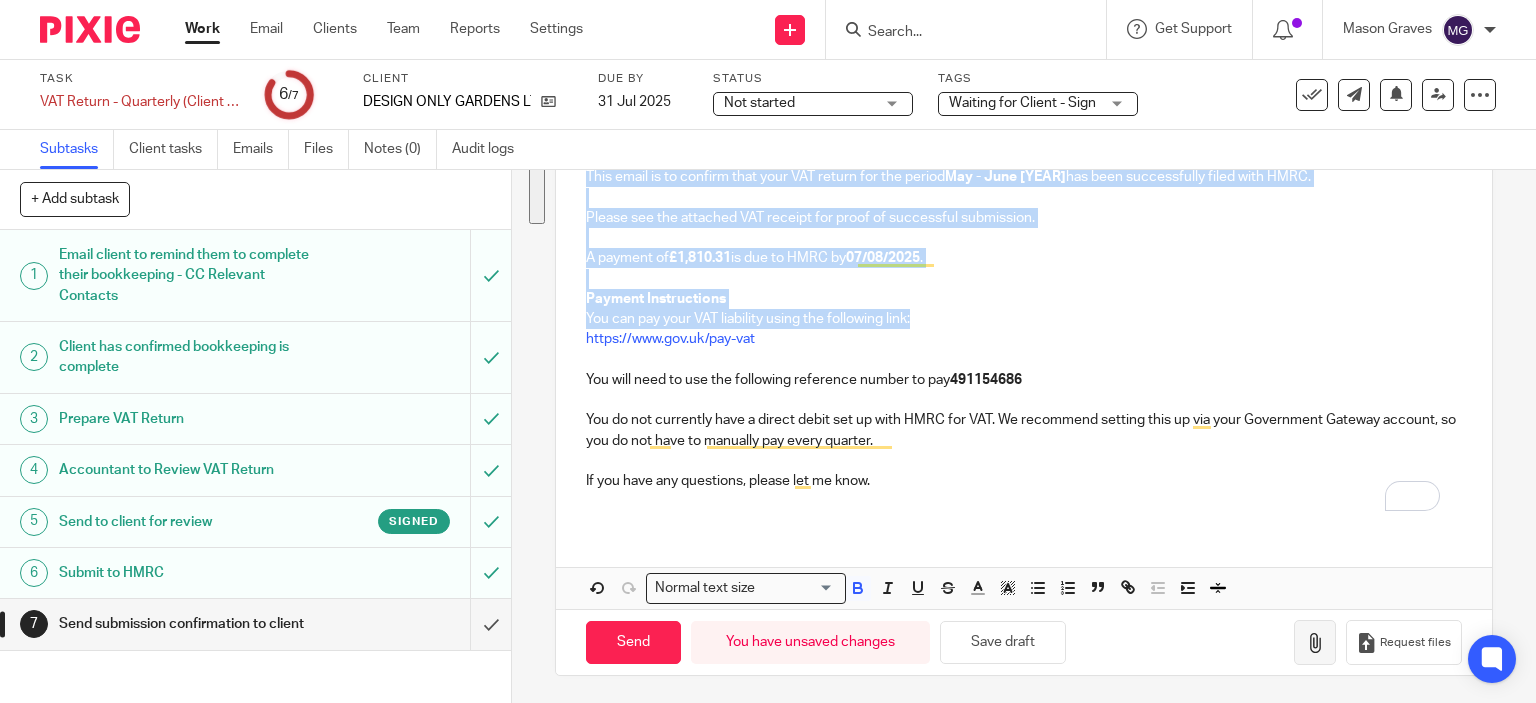 click at bounding box center [1315, 643] 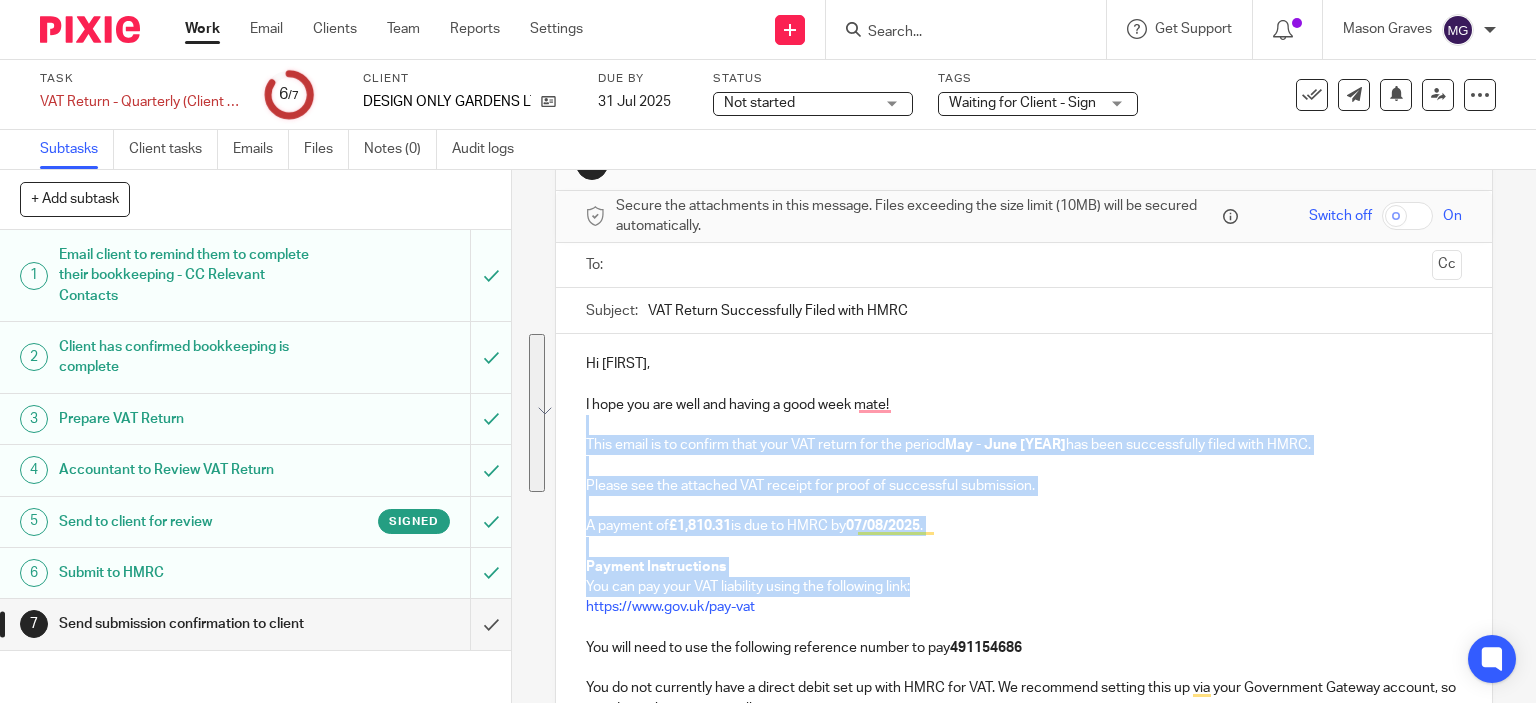 scroll, scrollTop: 61, scrollLeft: 0, axis: vertical 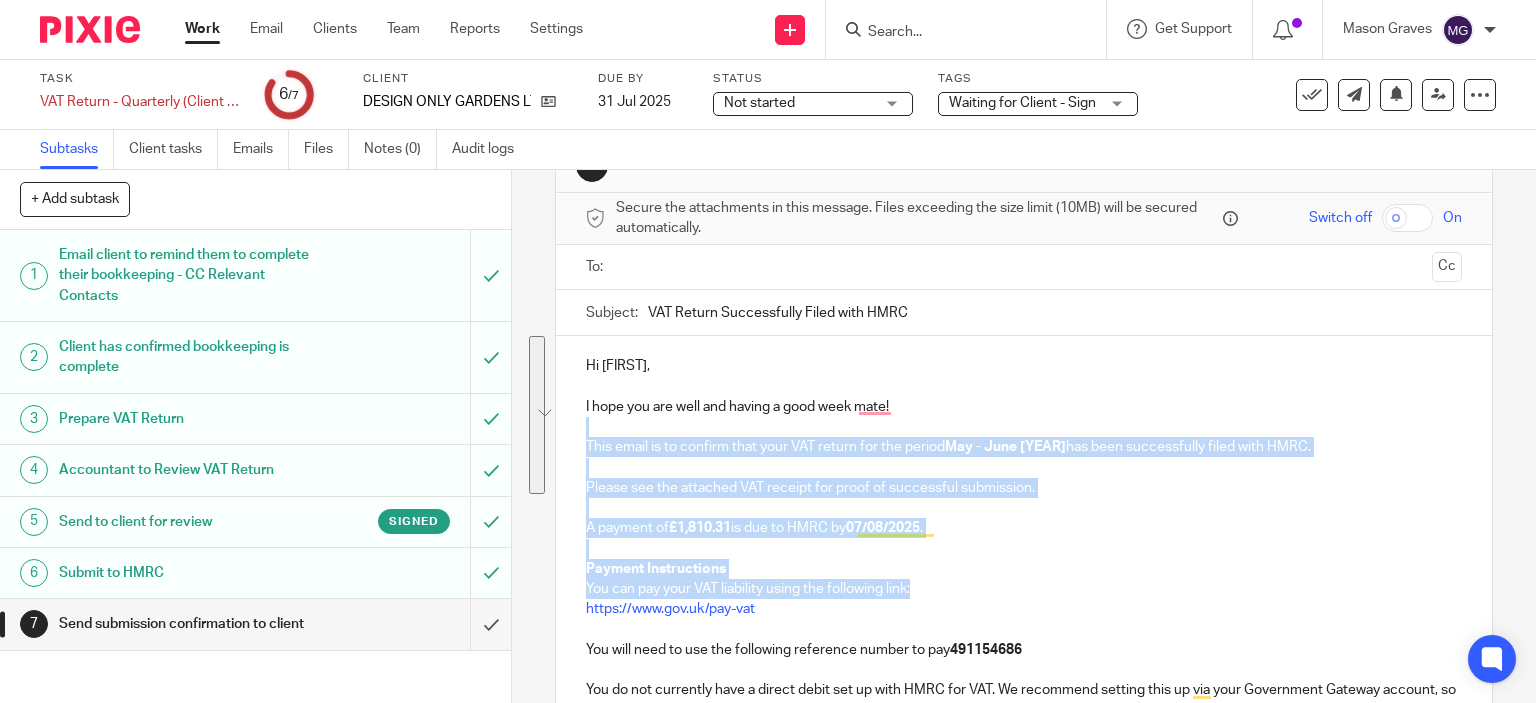 click at bounding box center (1023, 267) 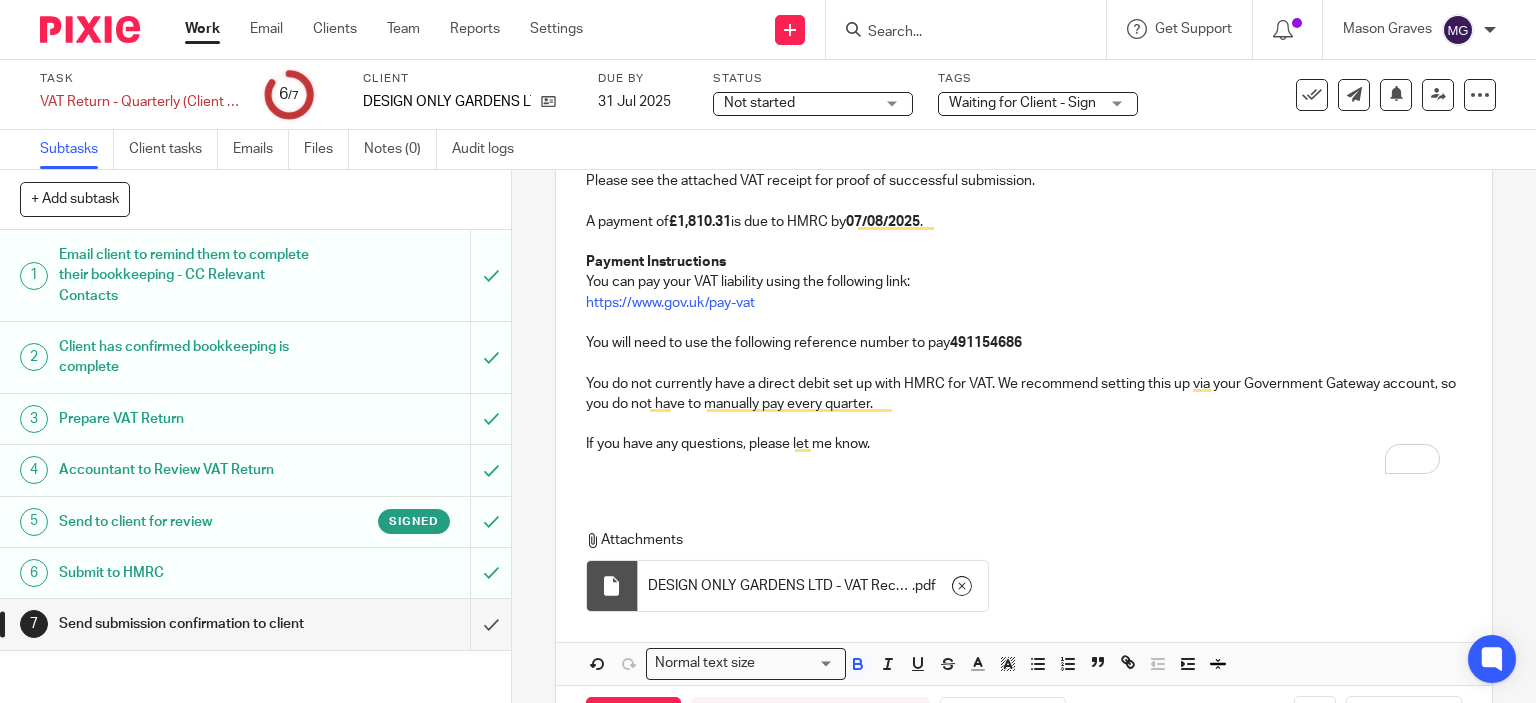 scroll, scrollTop: 447, scrollLeft: 0, axis: vertical 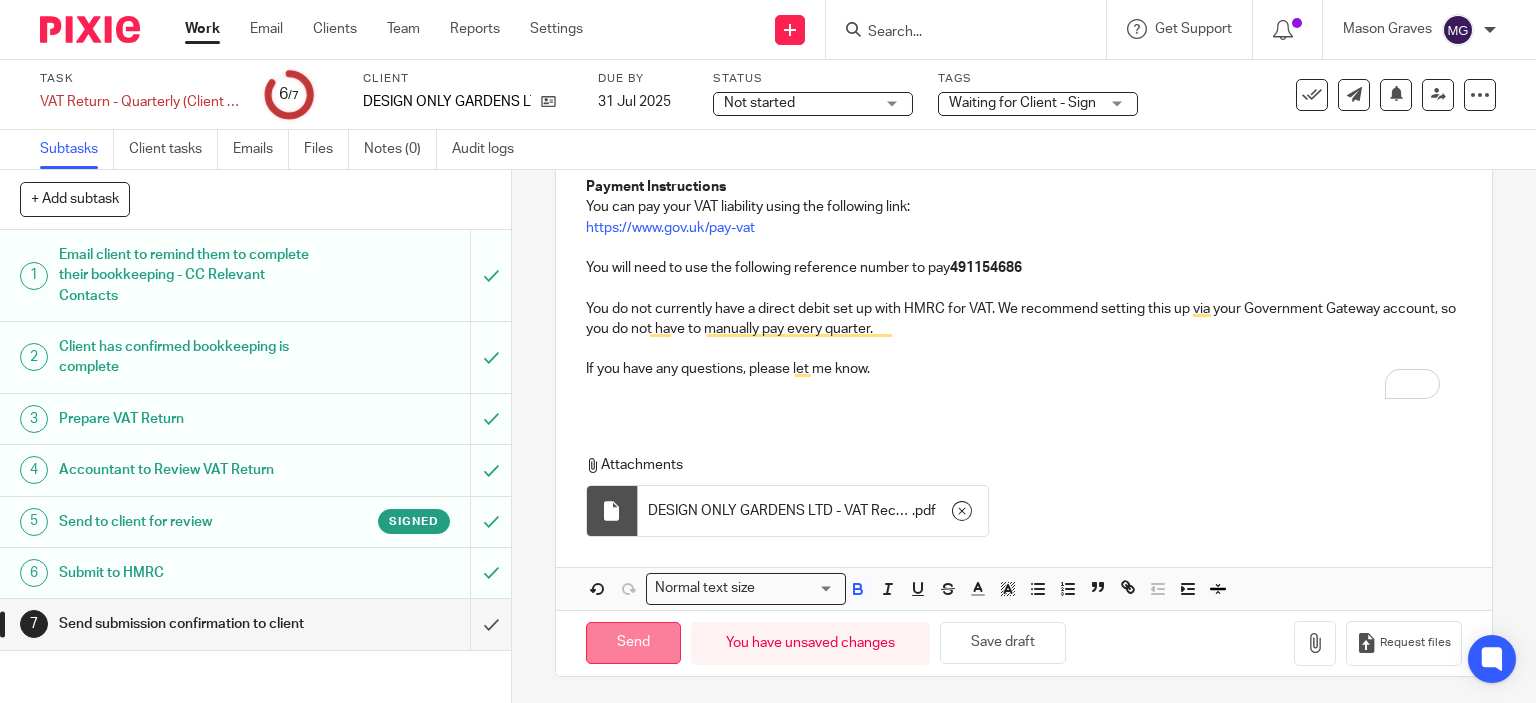 click on "Send" at bounding box center [633, 643] 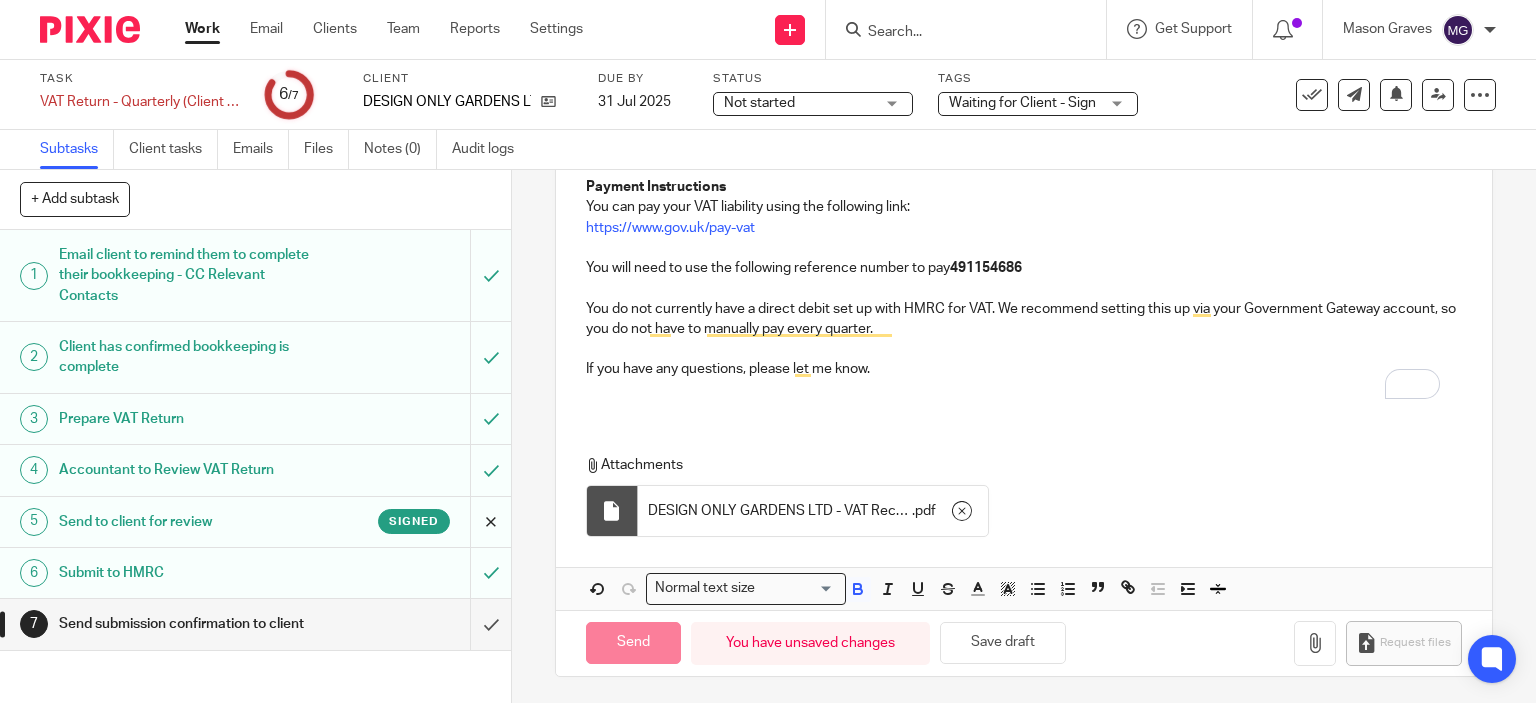 type on "Sent" 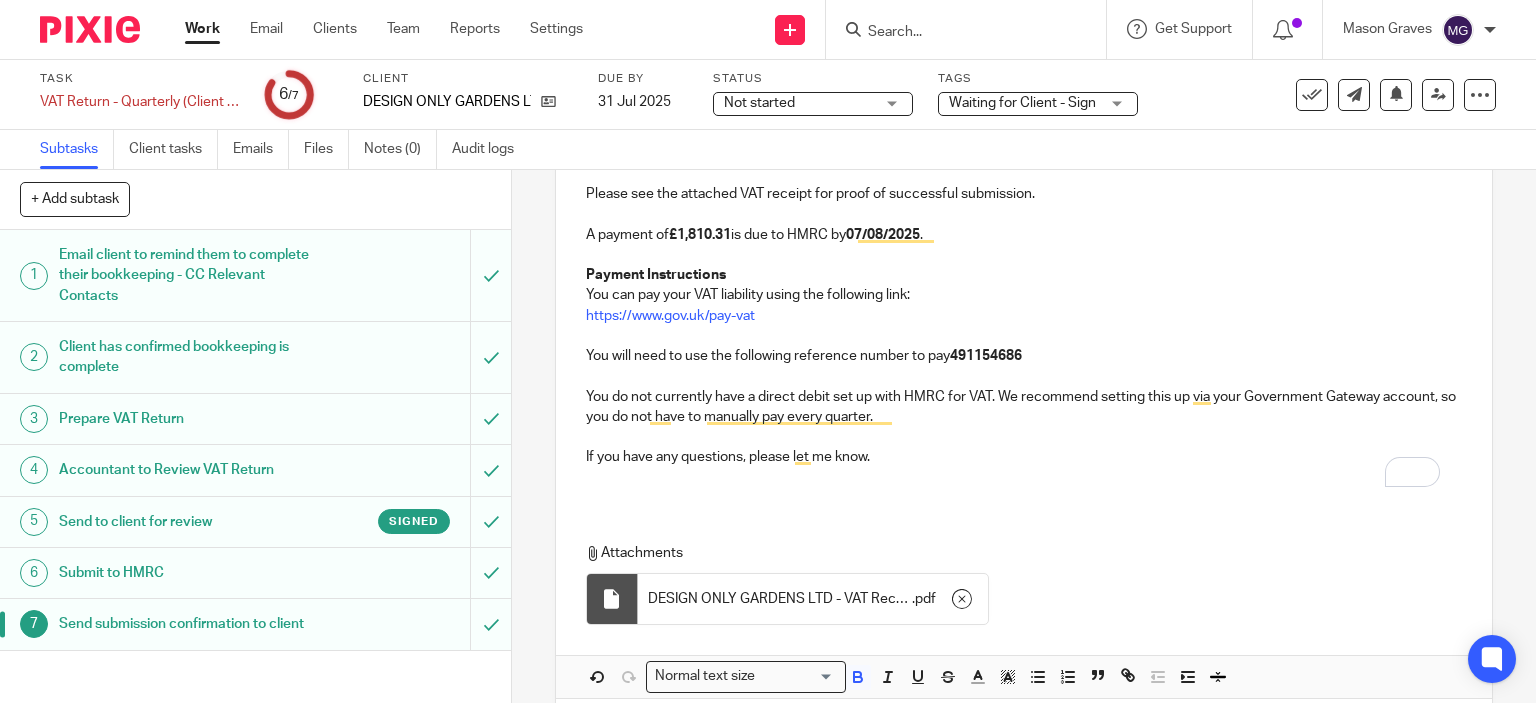 scroll, scrollTop: 447, scrollLeft: 0, axis: vertical 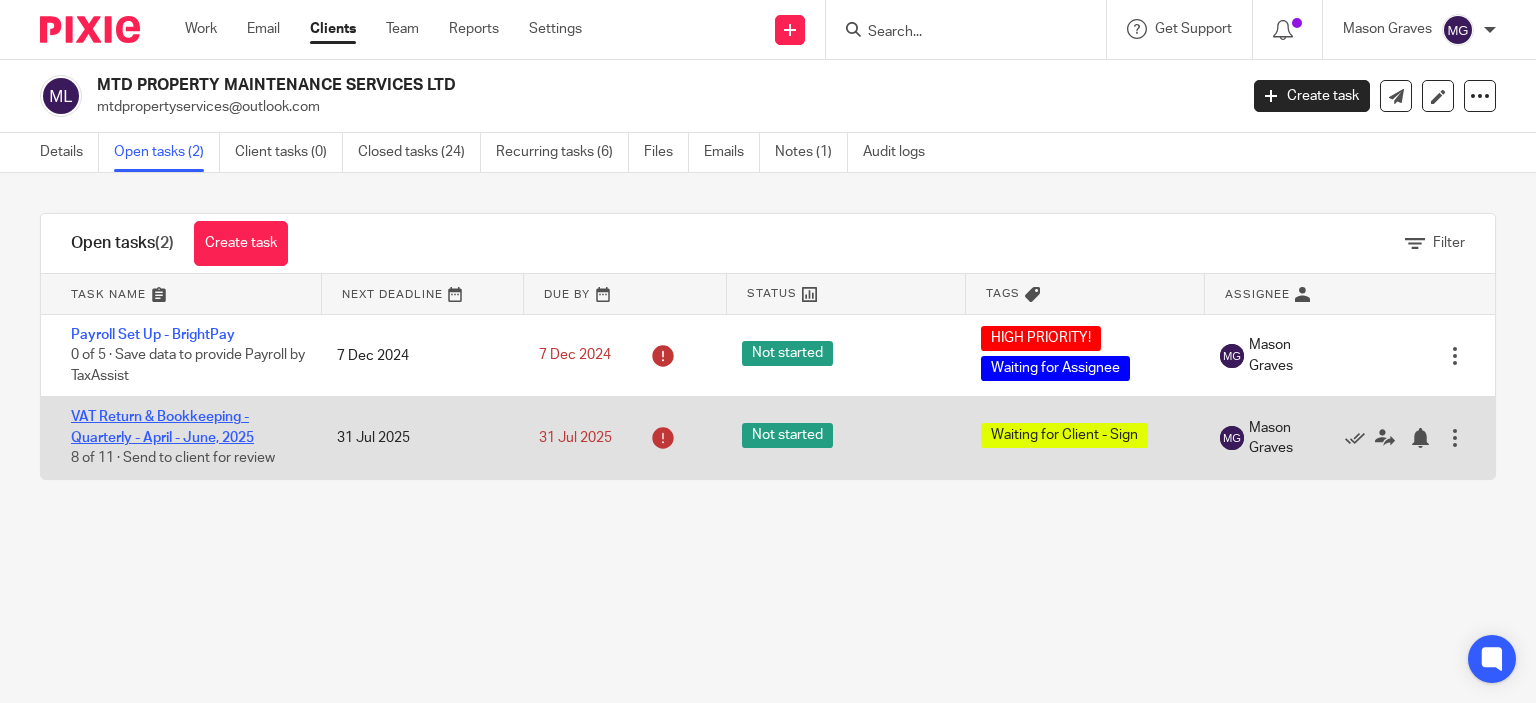 click on "VAT Return & Bookkeeping - Quarterly - April - June, 2025" at bounding box center (162, 427) 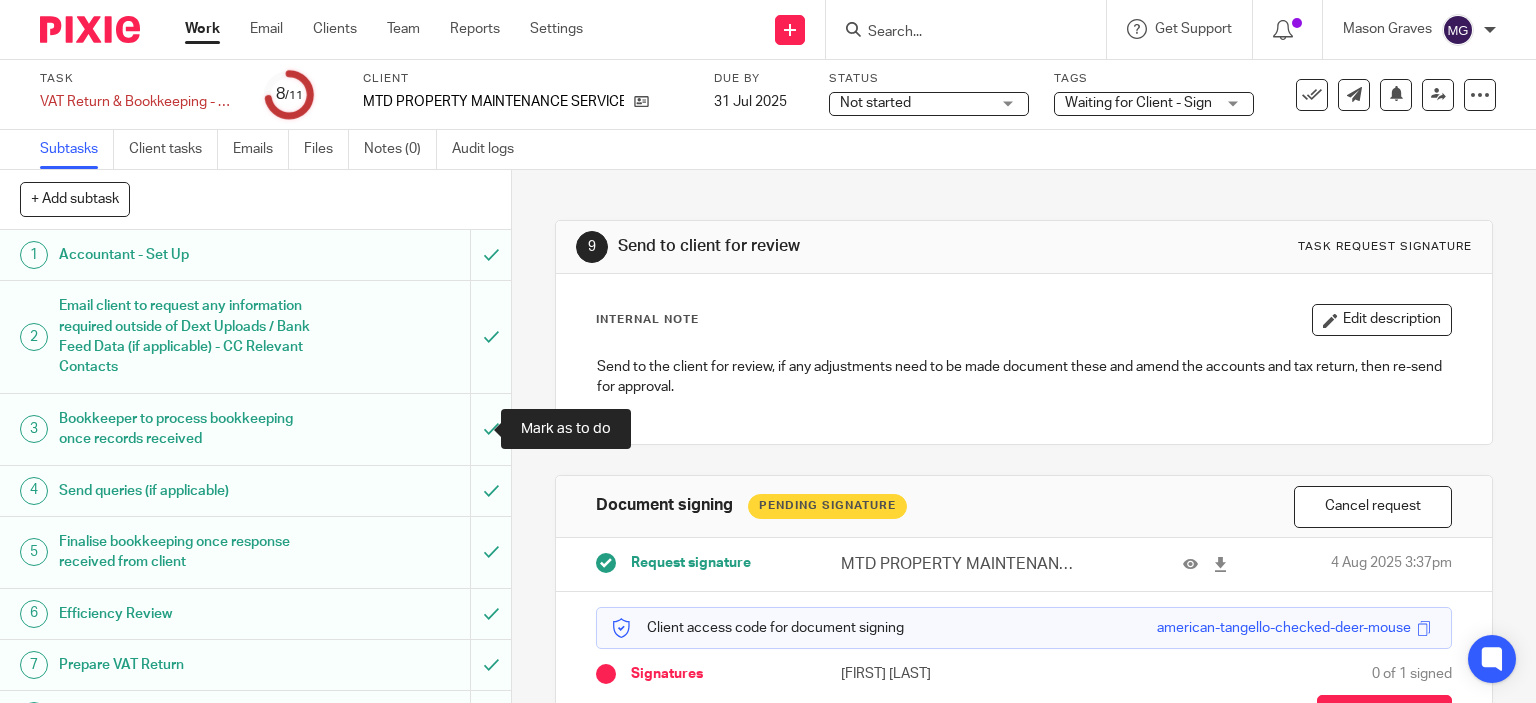 scroll, scrollTop: 0, scrollLeft: 0, axis: both 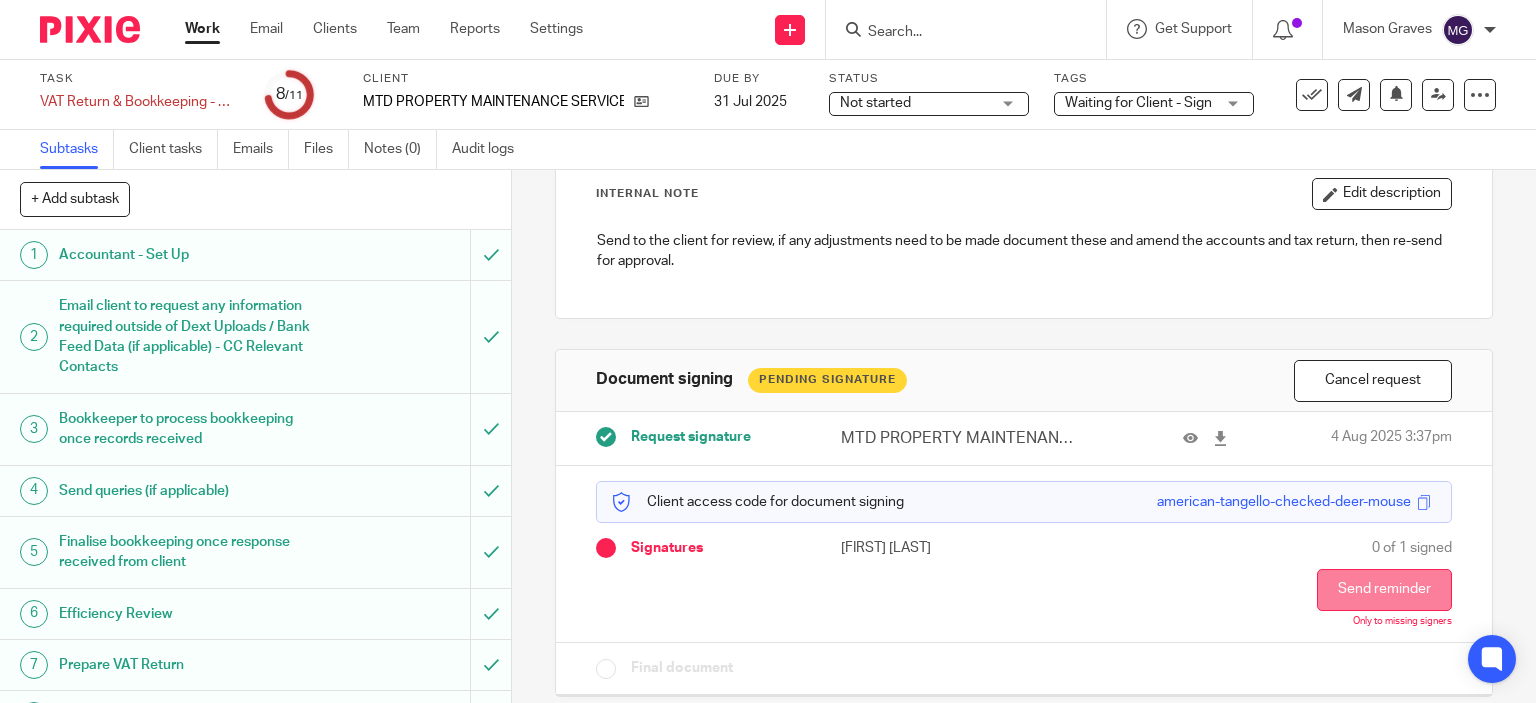 click on "Send reminder" at bounding box center (1384, 590) 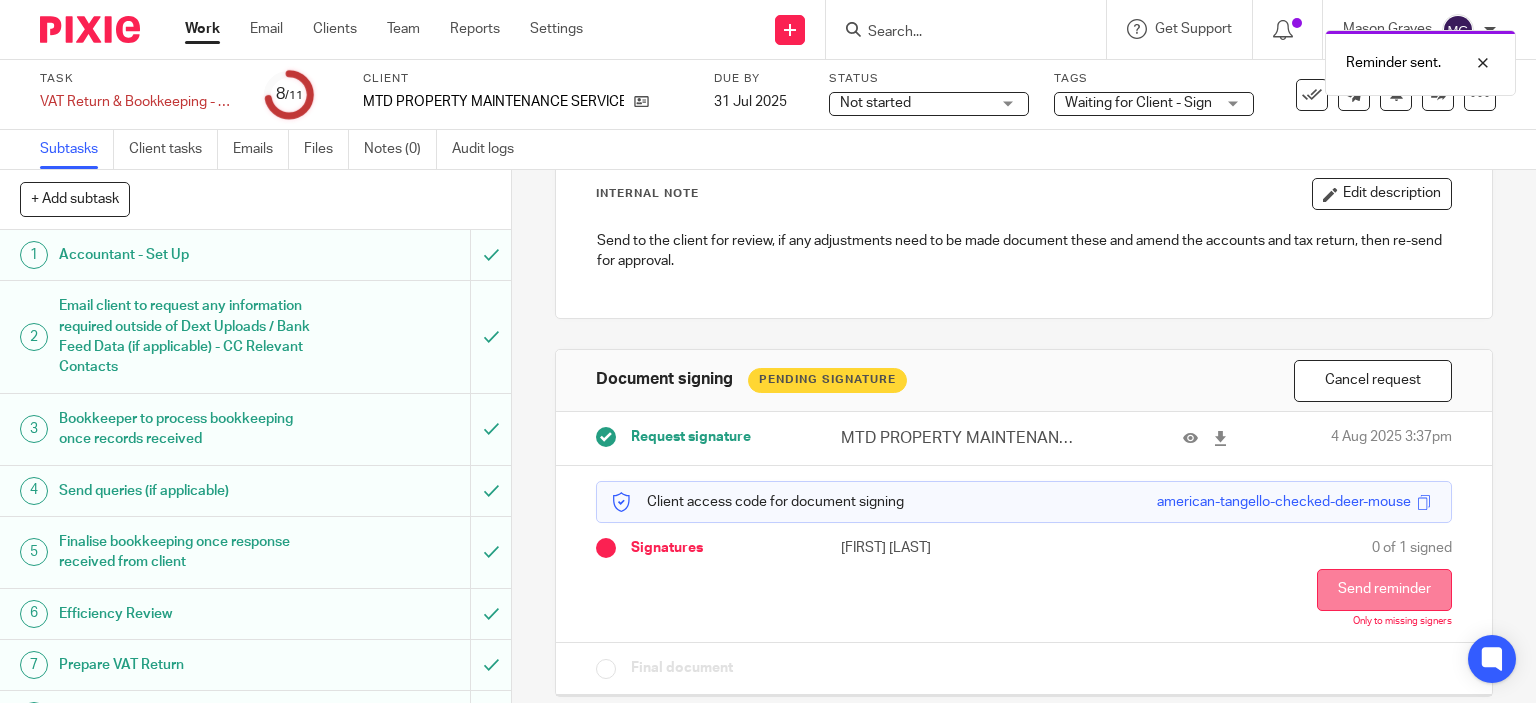 click on "Send reminder" at bounding box center [1384, 590] 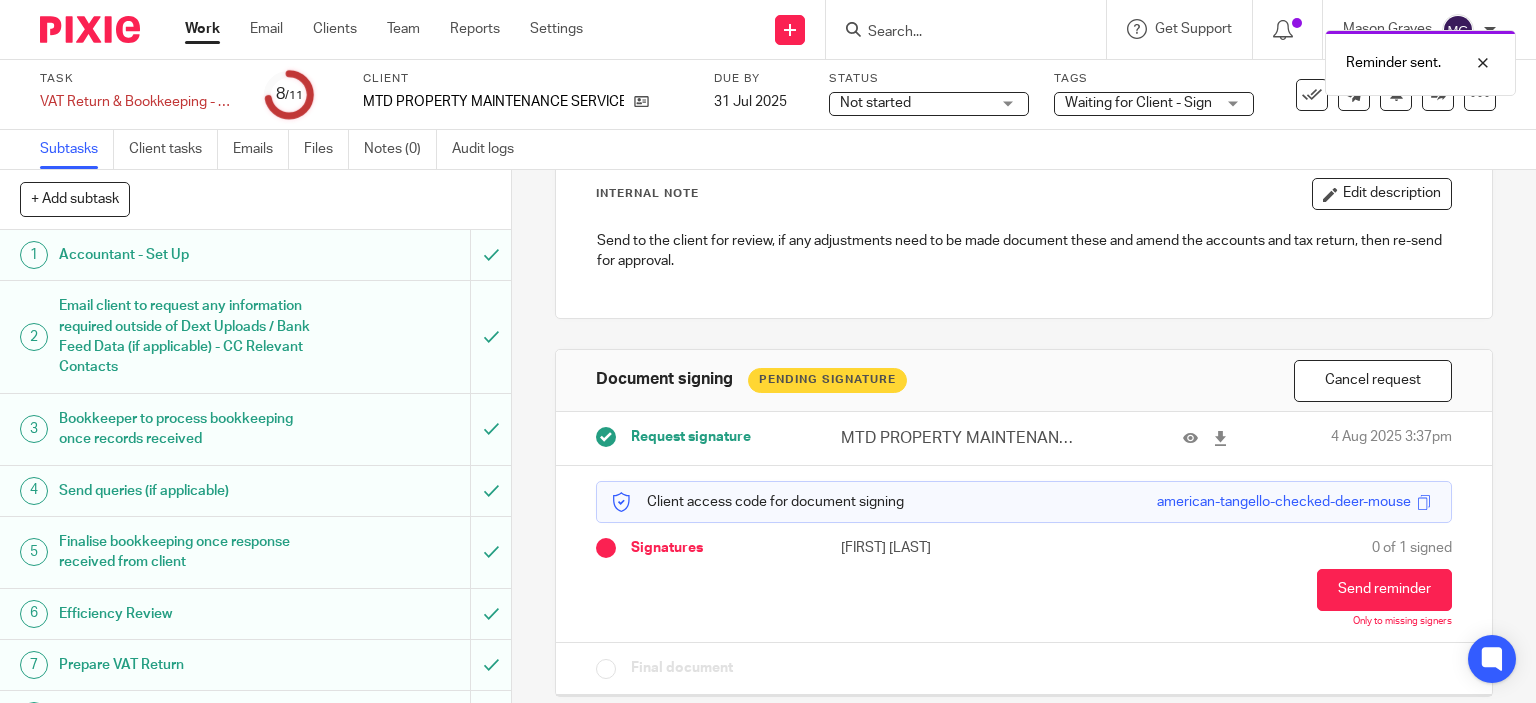 click on "Work" at bounding box center [202, 29] 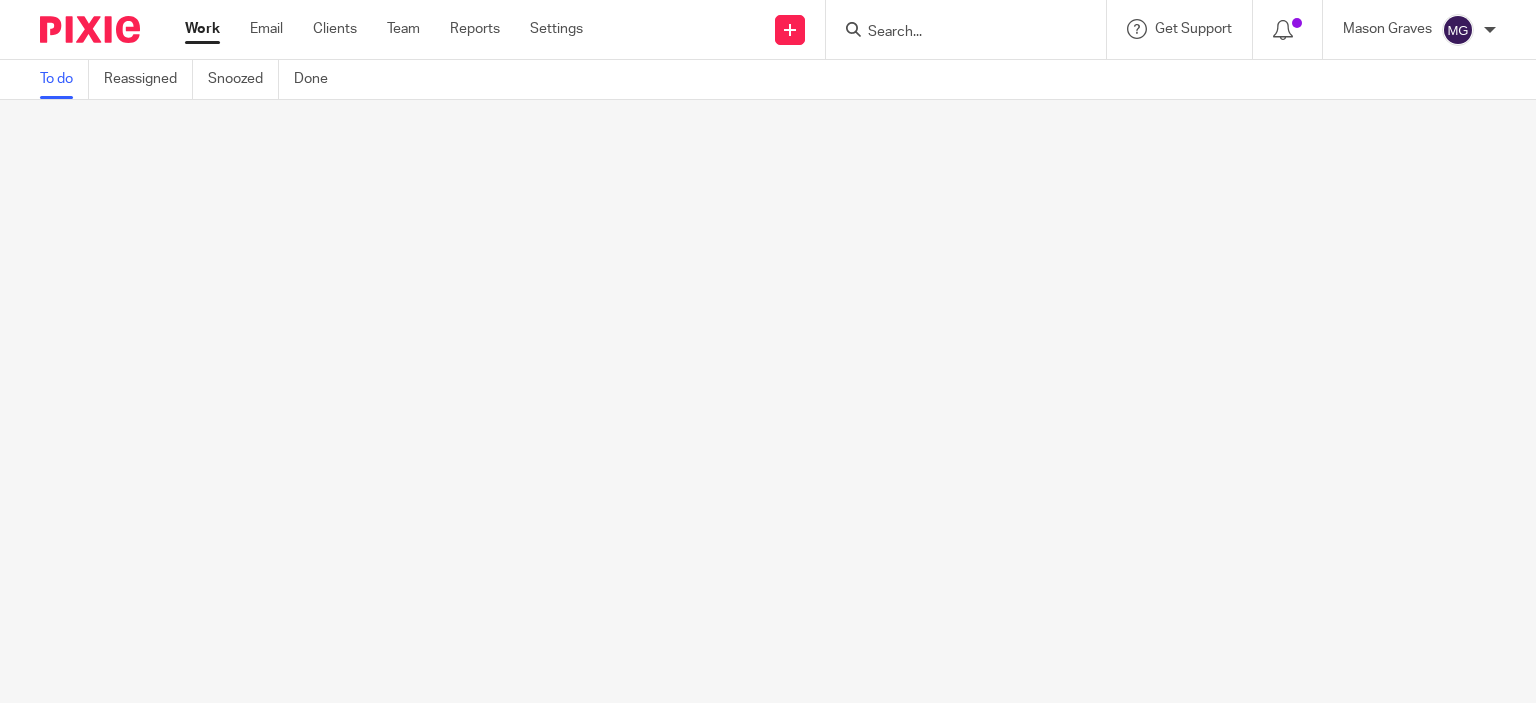 scroll, scrollTop: 0, scrollLeft: 0, axis: both 